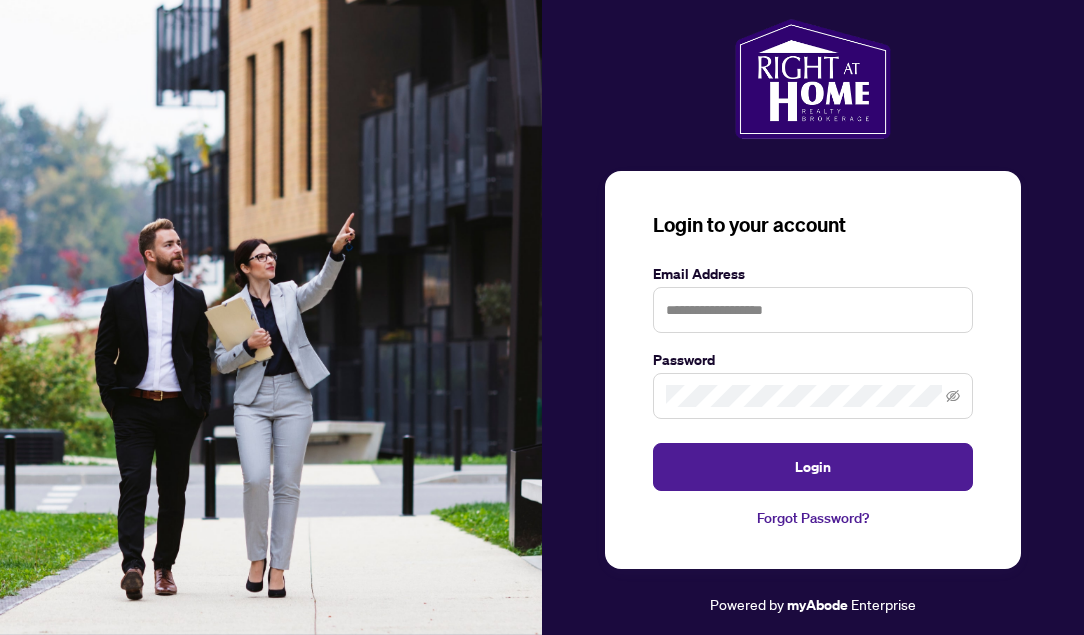 scroll, scrollTop: 0, scrollLeft: 0, axis: both 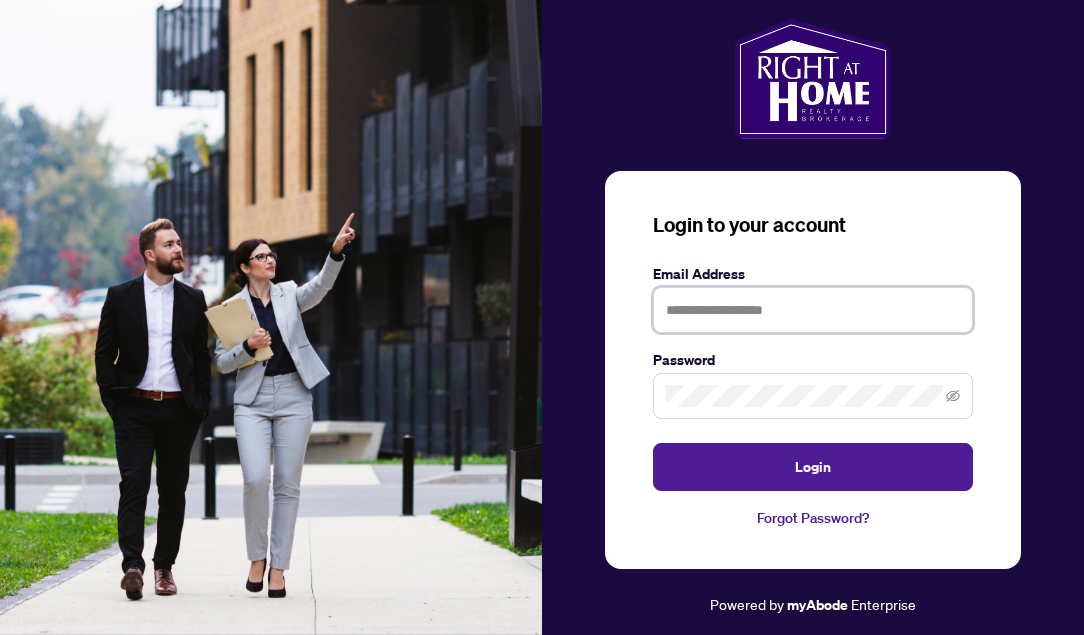 click at bounding box center [813, 310] 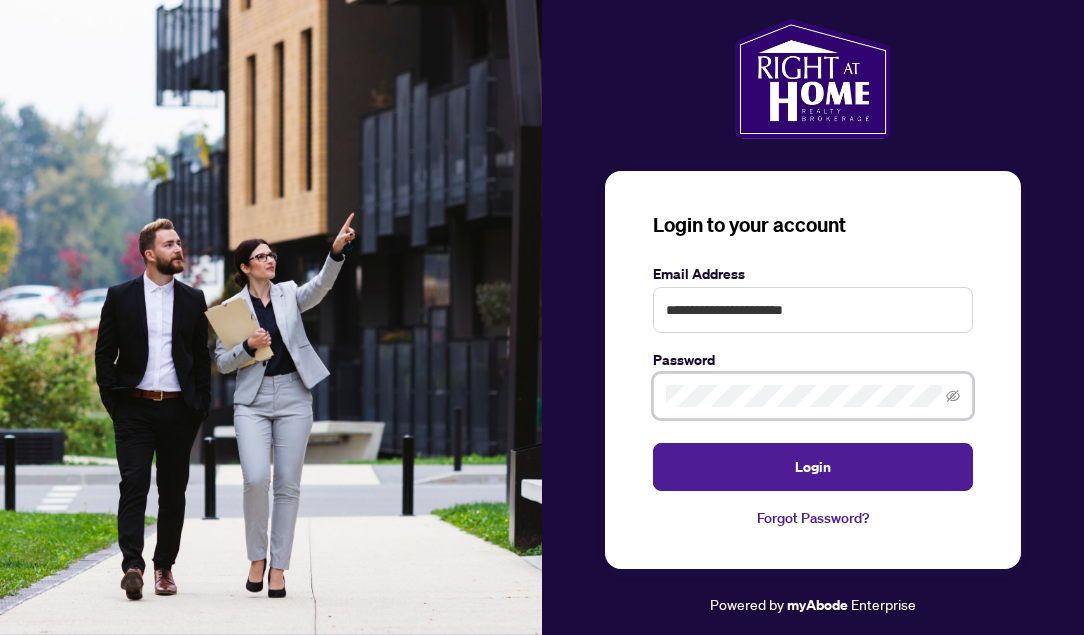 click on "Login" at bounding box center (813, 467) 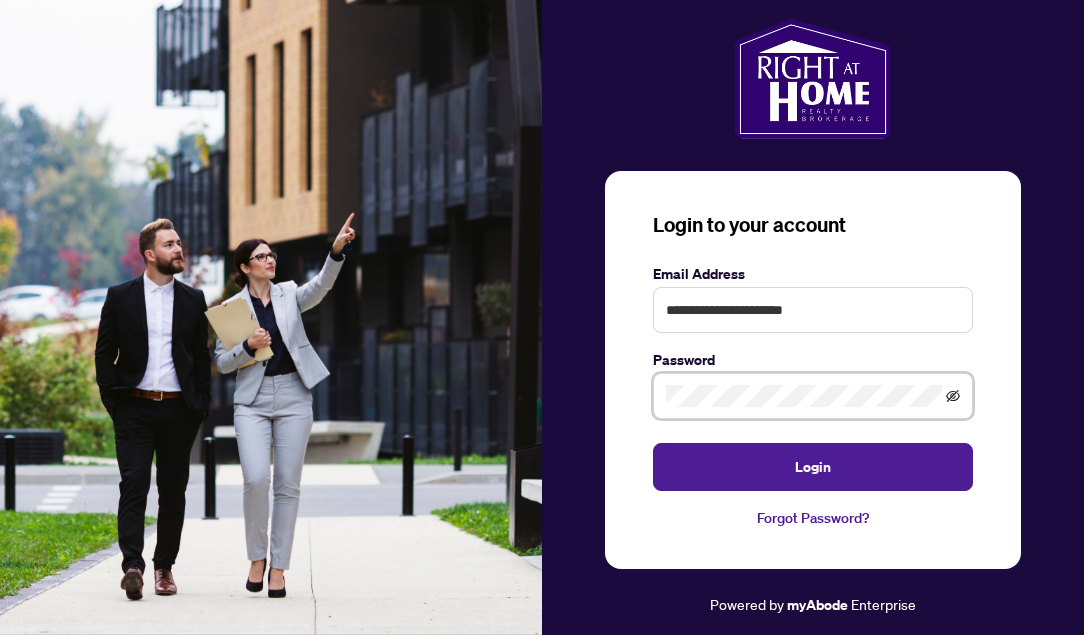 click 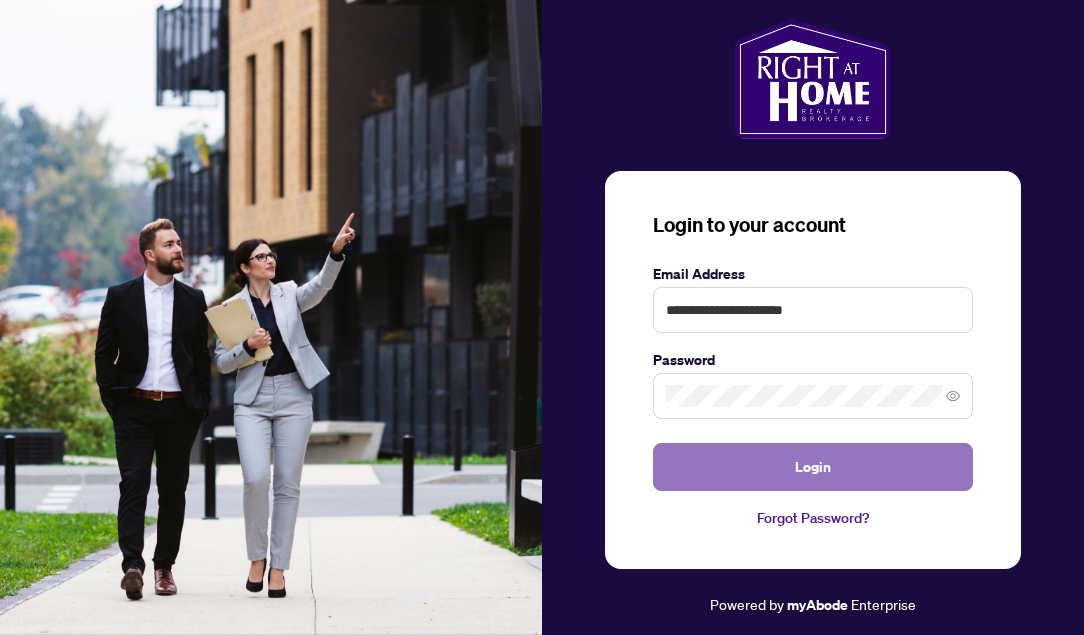 click on "Login" at bounding box center [813, 467] 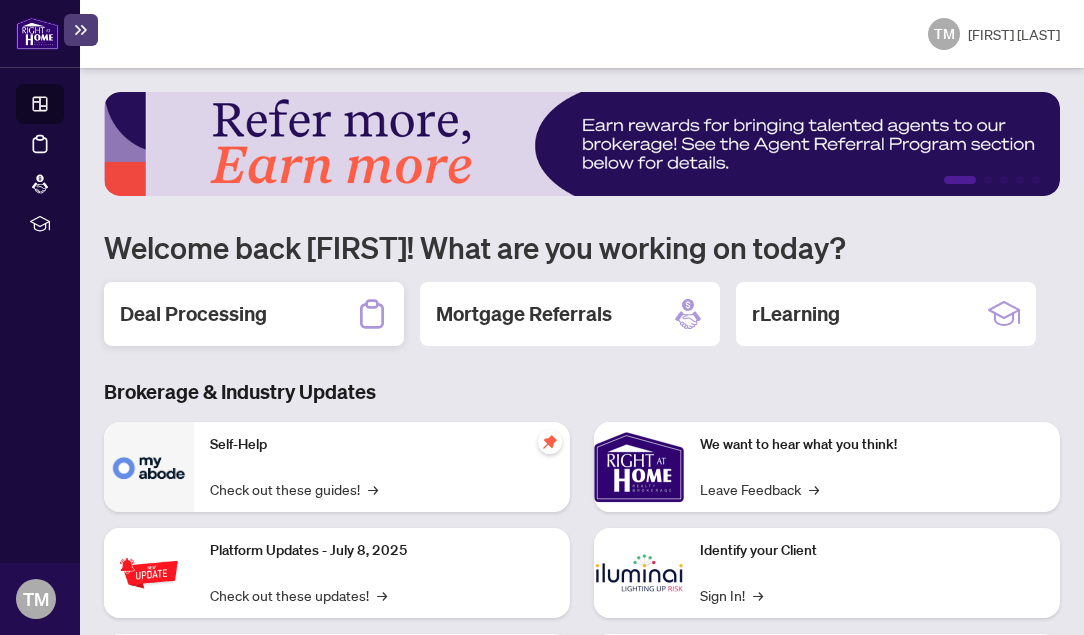 click on "Deal Processing" at bounding box center (254, 314) 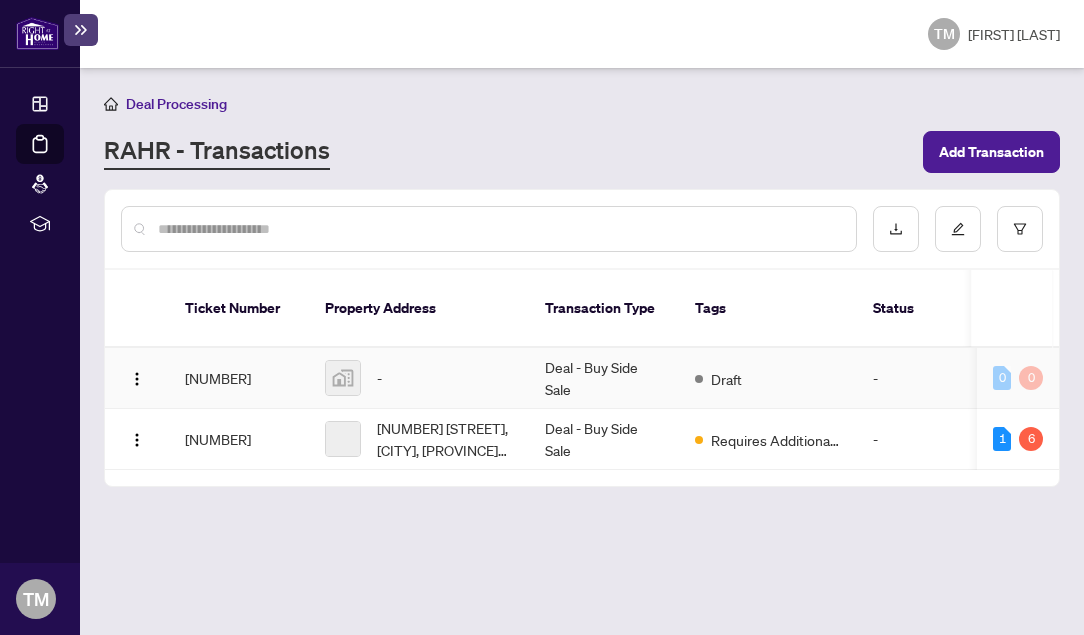 click on "Deal - Buy Side Sale" at bounding box center (604, 378) 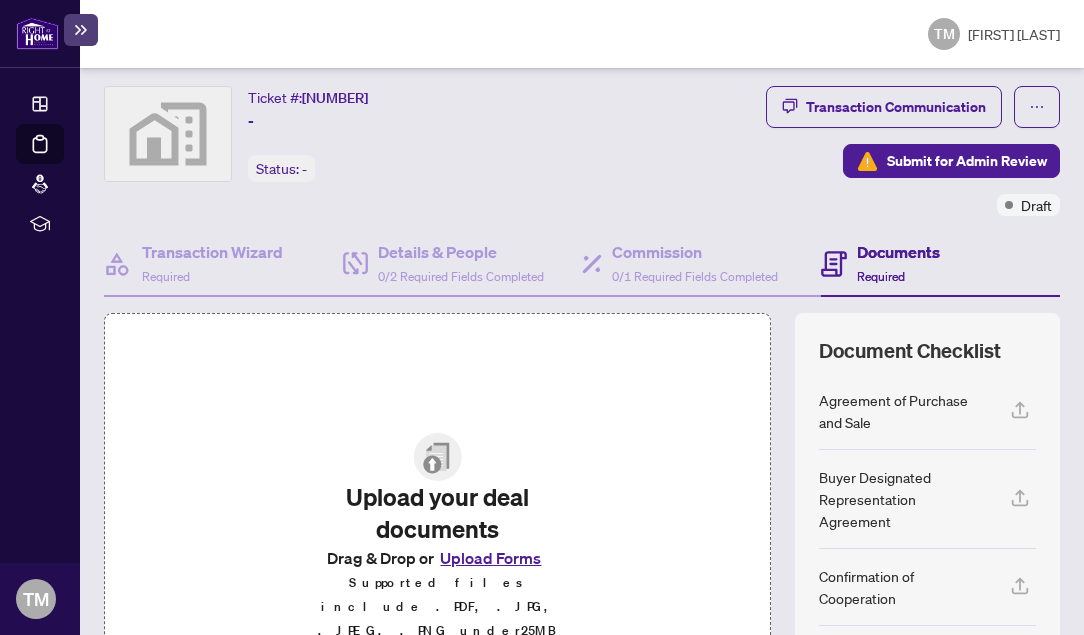 scroll, scrollTop: 0, scrollLeft: 0, axis: both 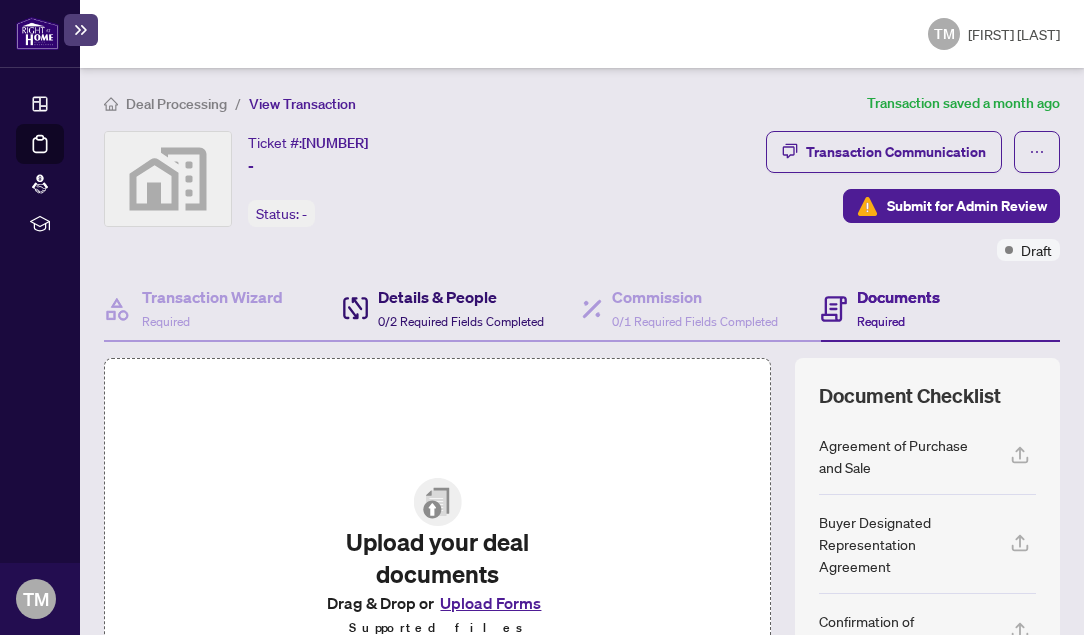 click on "Details & People" at bounding box center (461, 297) 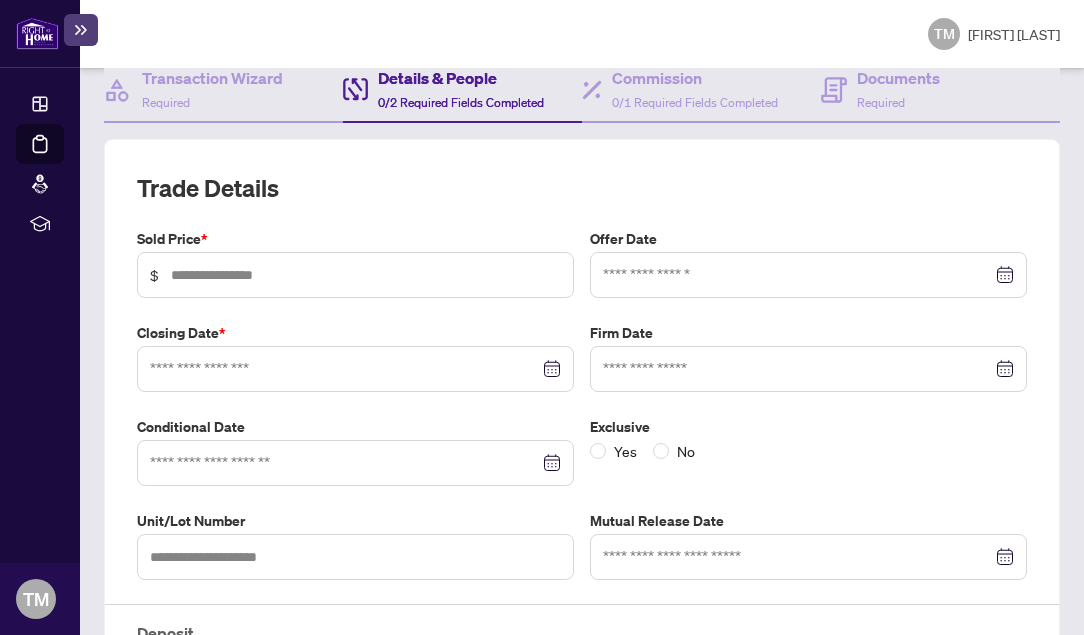 scroll, scrollTop: 232, scrollLeft: 0, axis: vertical 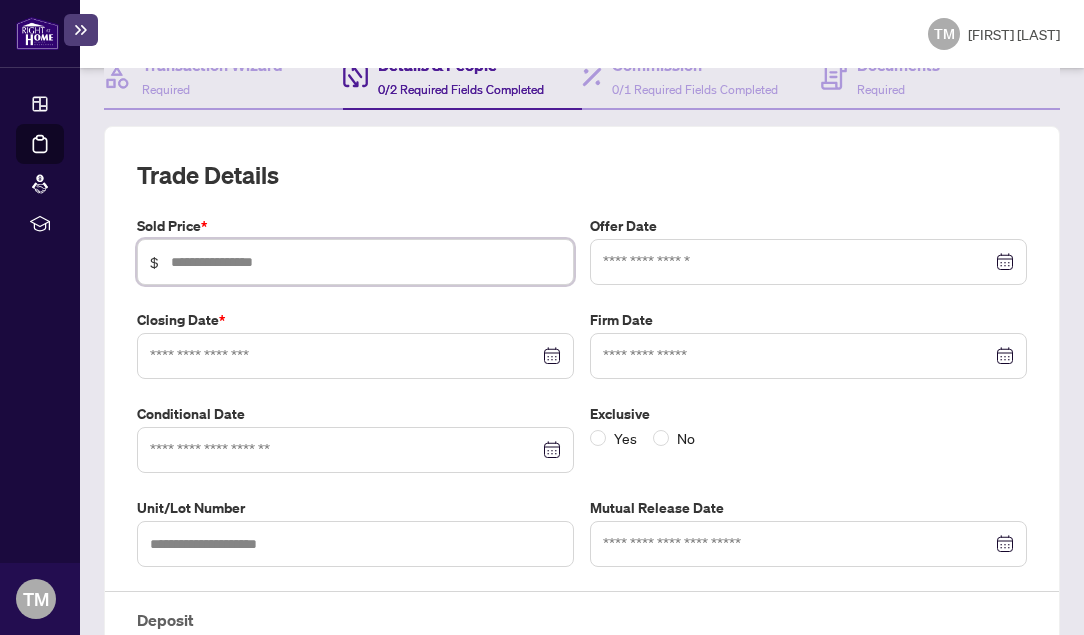 click at bounding box center (366, 262) 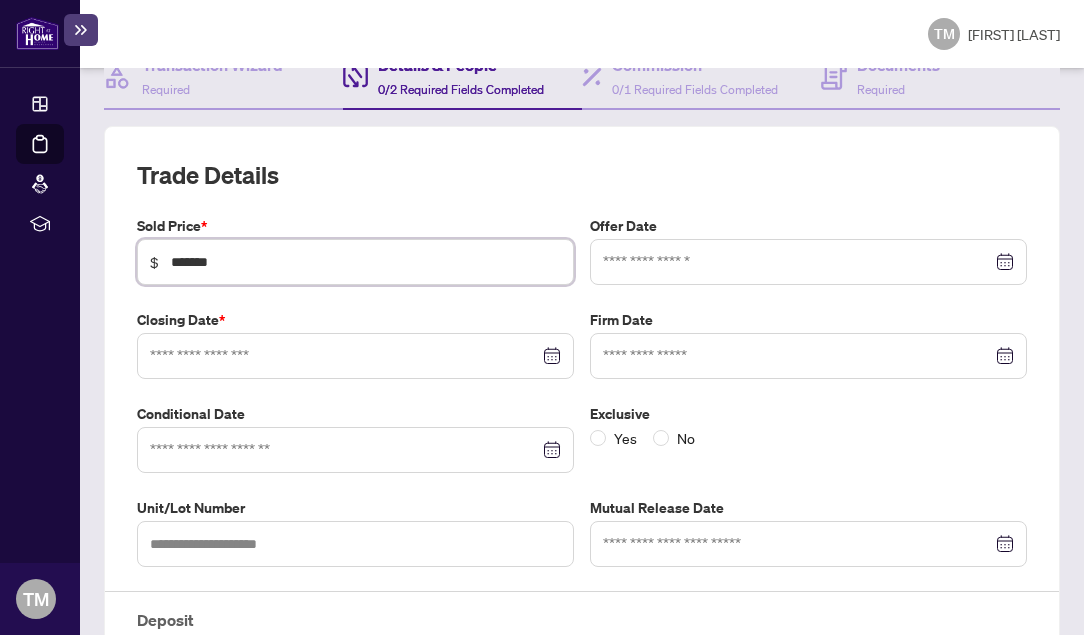 type on "*******" 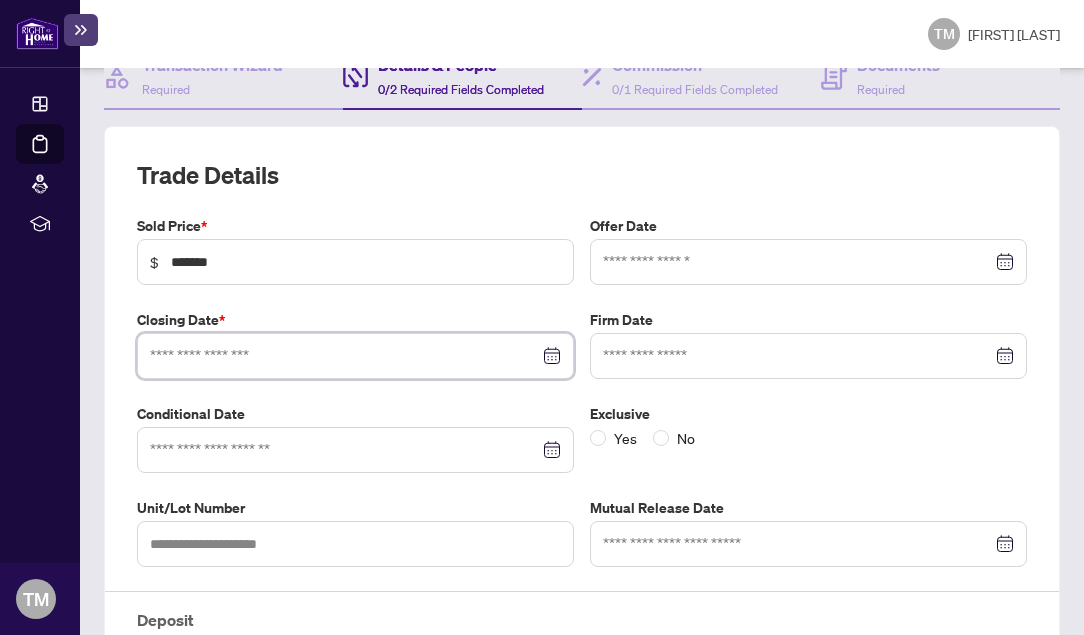 click at bounding box center (344, 356) 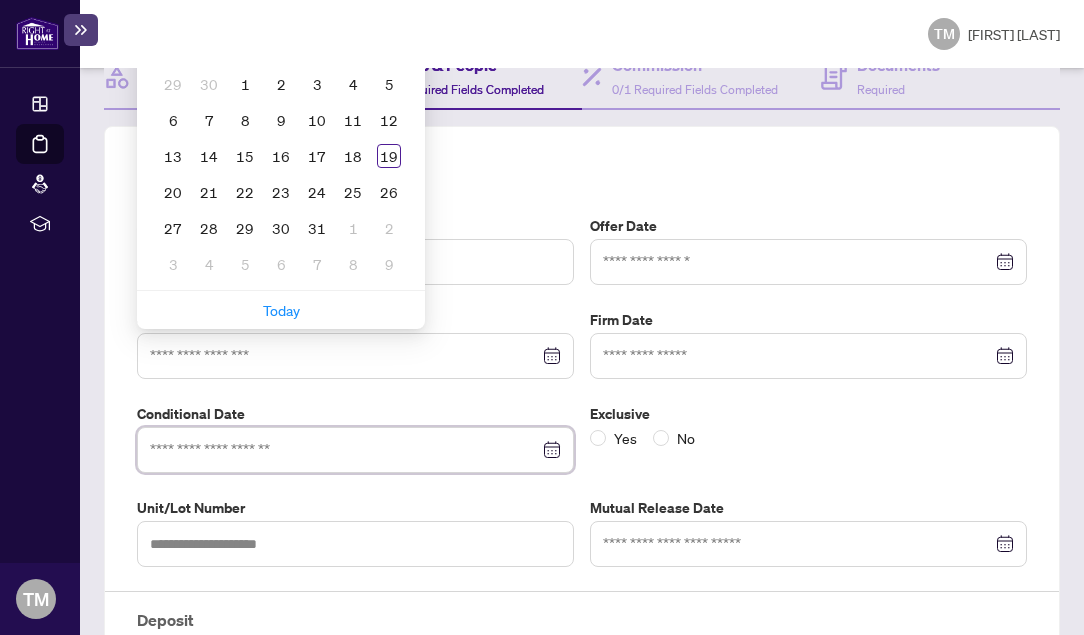 click on "Conditional Date" at bounding box center [355, 438] 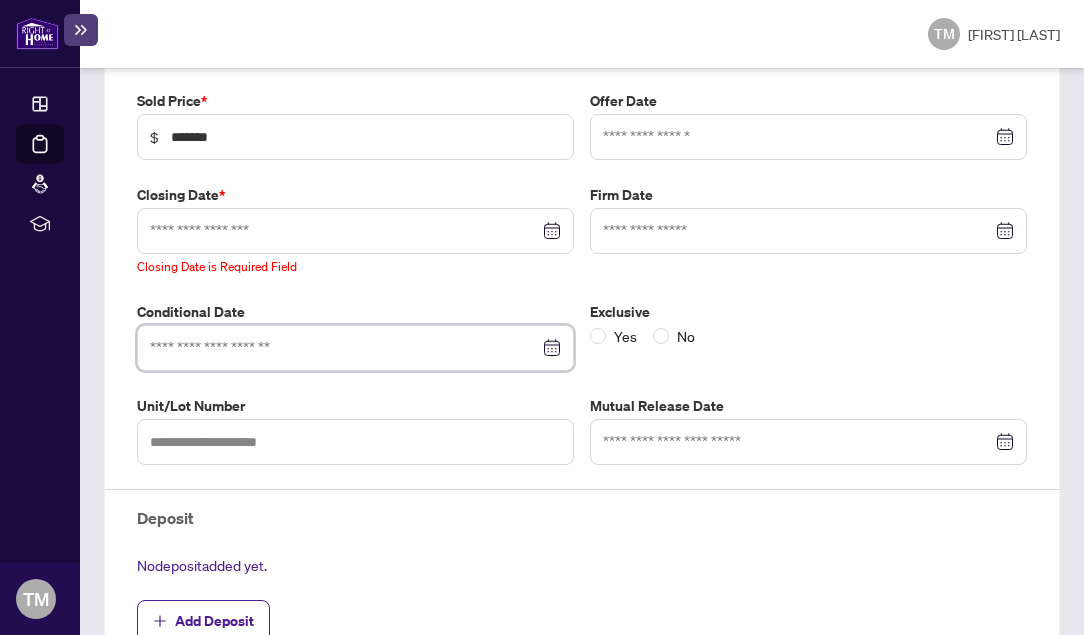 scroll, scrollTop: 358, scrollLeft: 0, axis: vertical 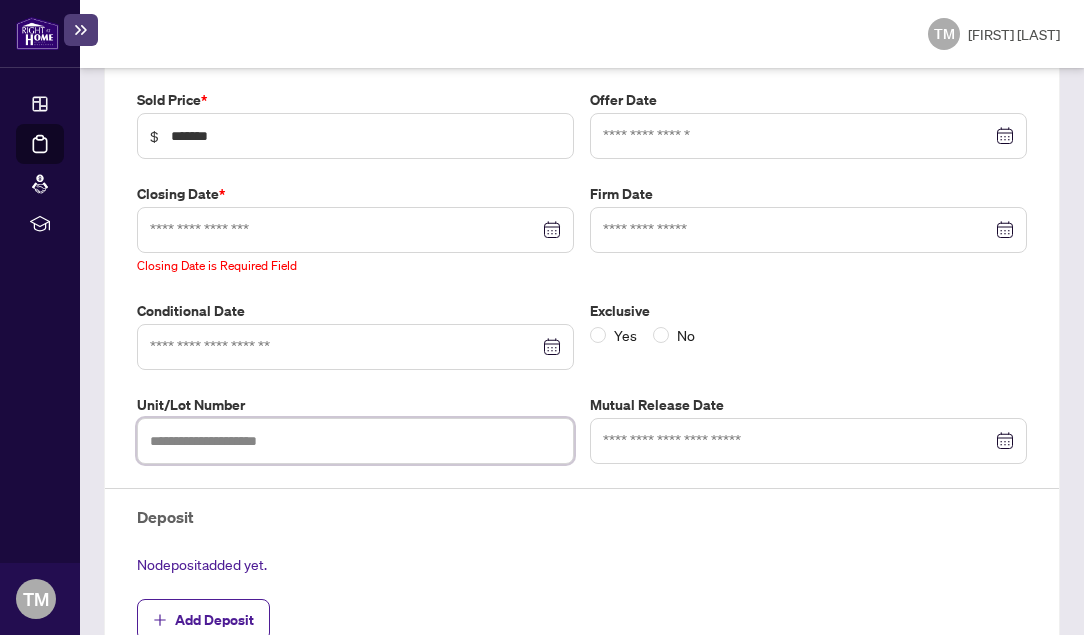 click at bounding box center [355, 441] 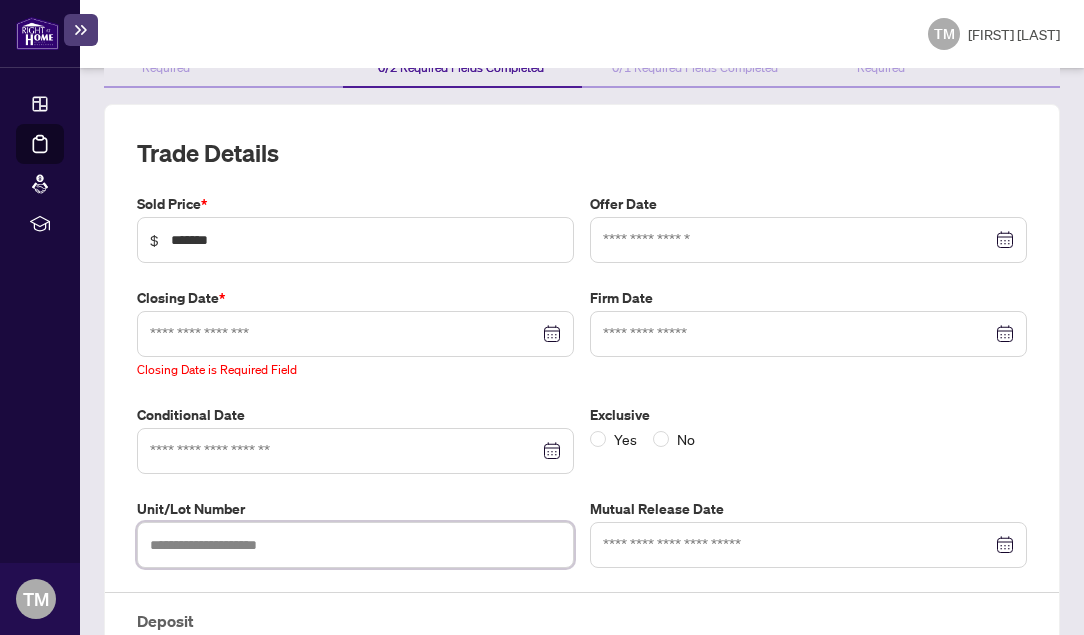 scroll, scrollTop: 245, scrollLeft: 0, axis: vertical 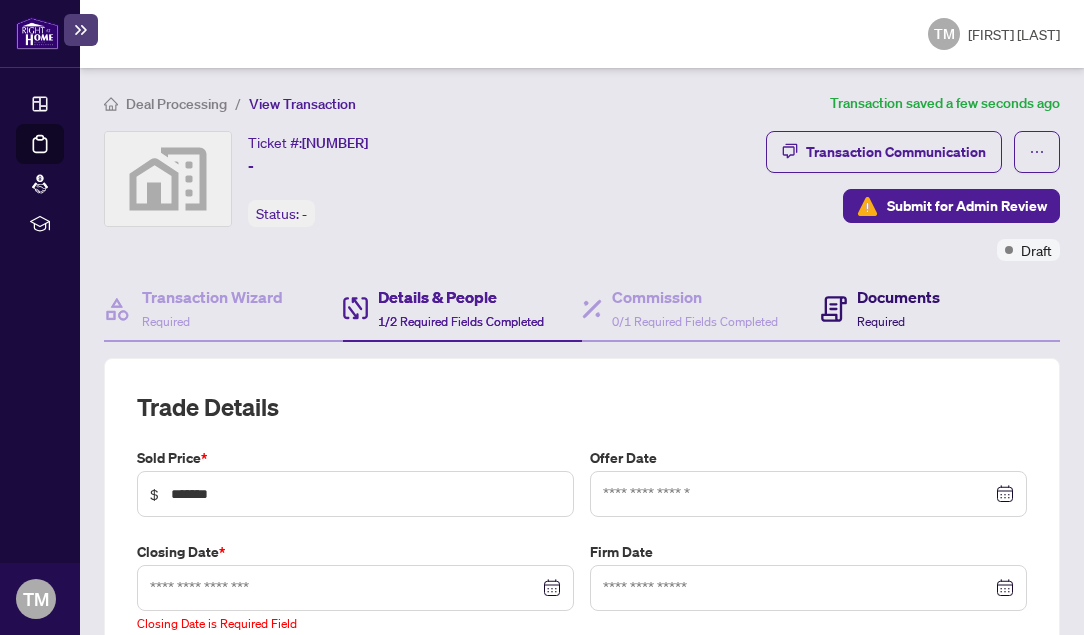 click on "Documents Required" at bounding box center [898, 308] 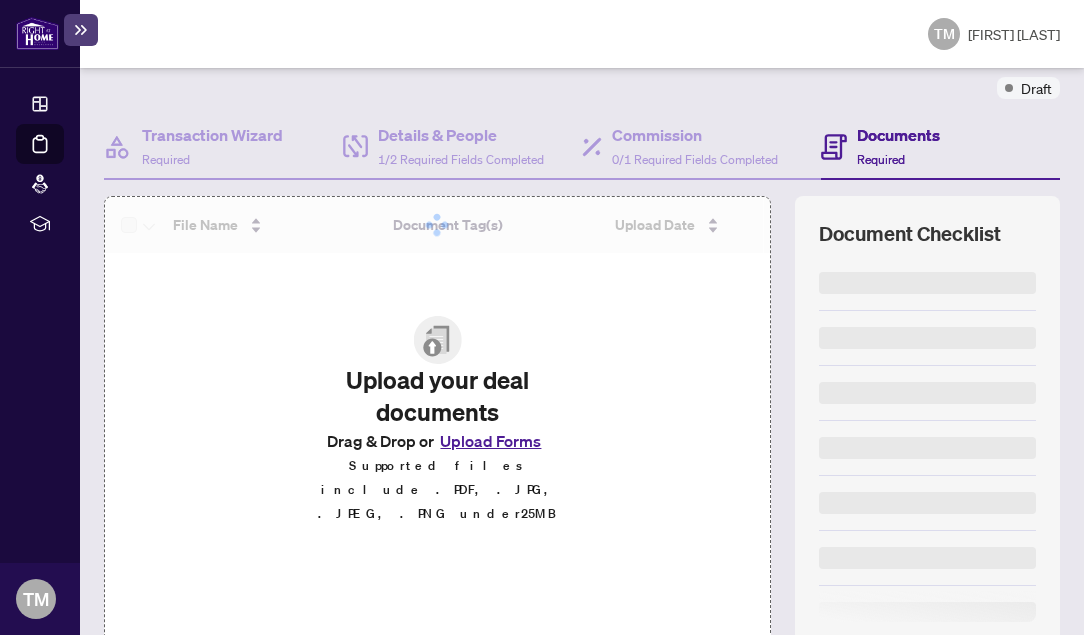 scroll, scrollTop: 176, scrollLeft: 0, axis: vertical 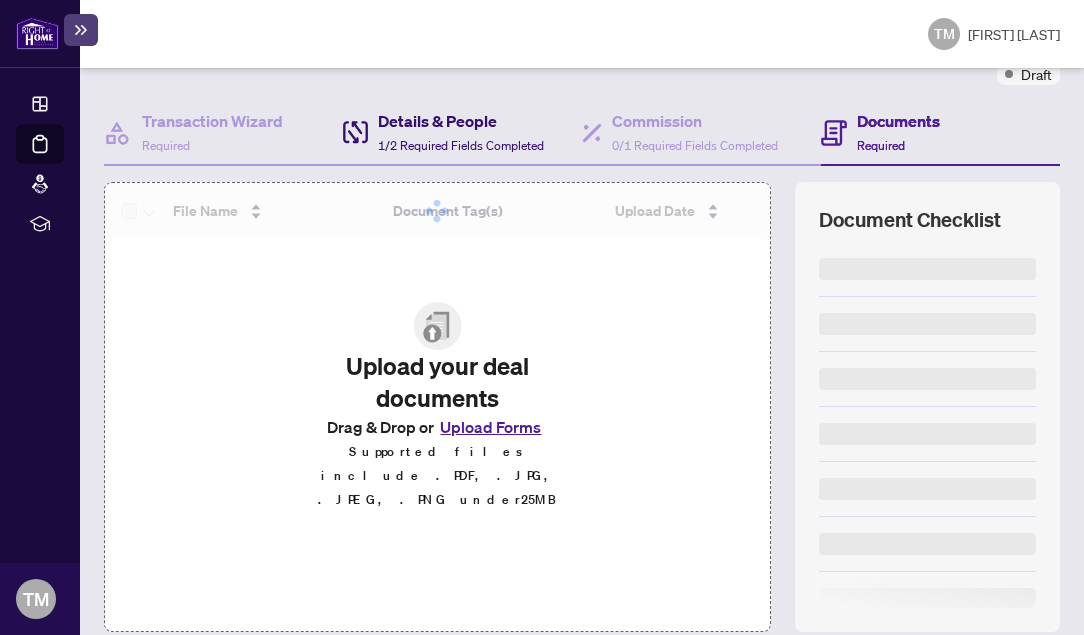 click on "Details & People" at bounding box center [461, 121] 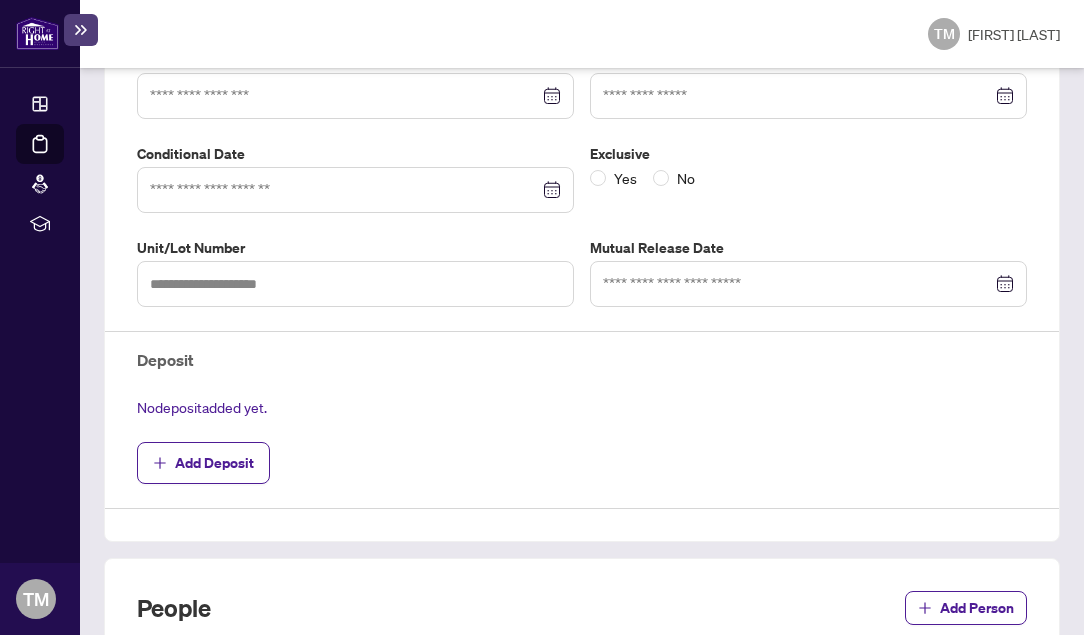 scroll, scrollTop: 491, scrollLeft: 0, axis: vertical 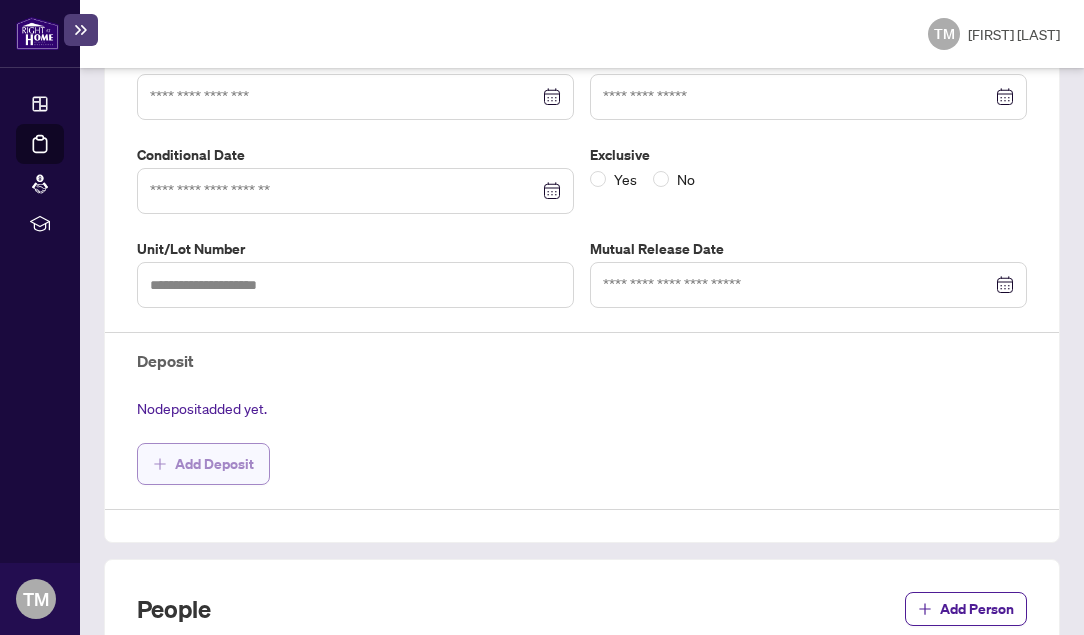 click on "Add Deposit" at bounding box center (214, 464) 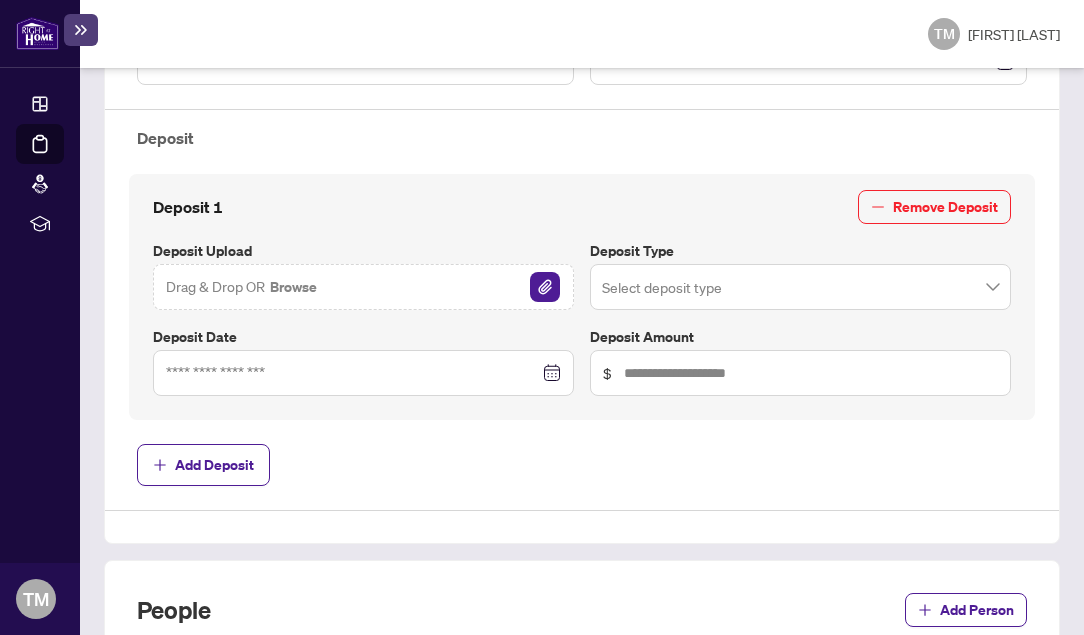 scroll, scrollTop: 710, scrollLeft: 0, axis: vertical 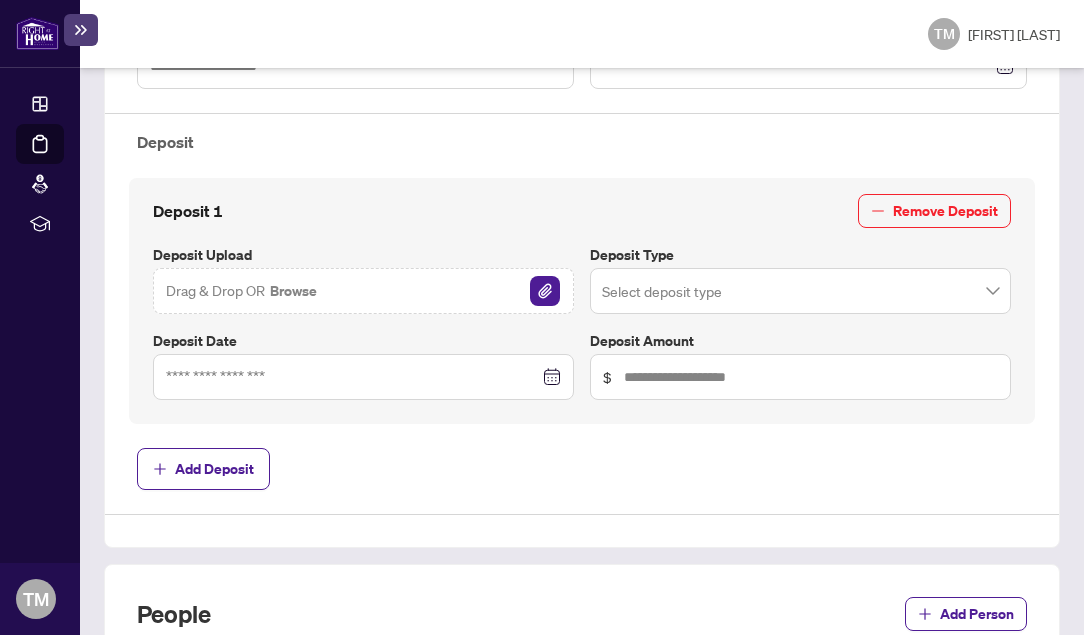 click at bounding box center (800, 291) 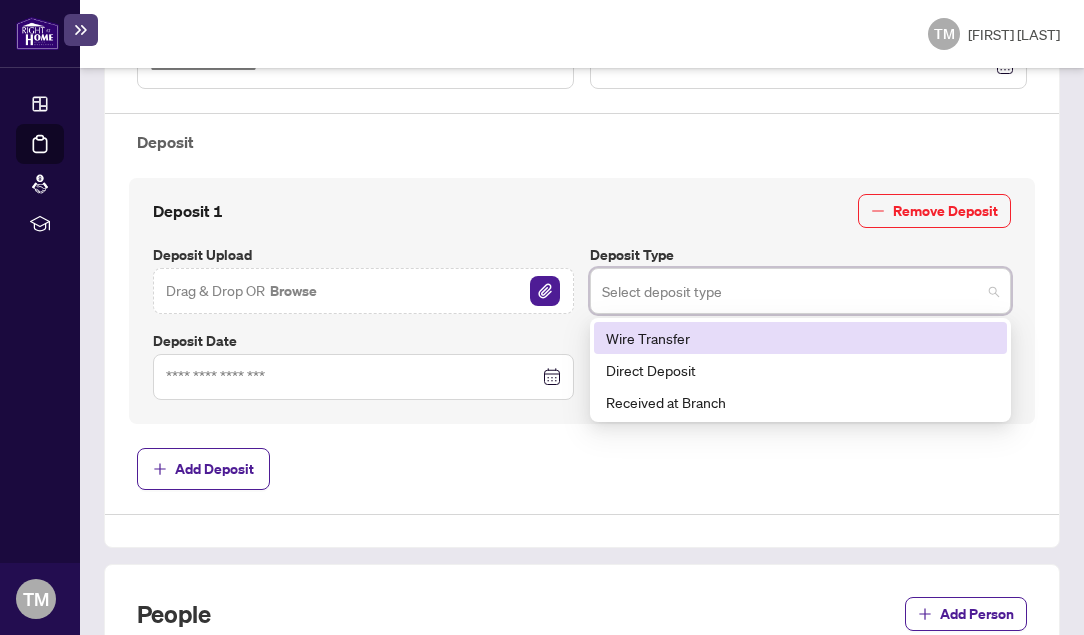click on "Deposit 1 Remove Deposit" at bounding box center (582, 211) 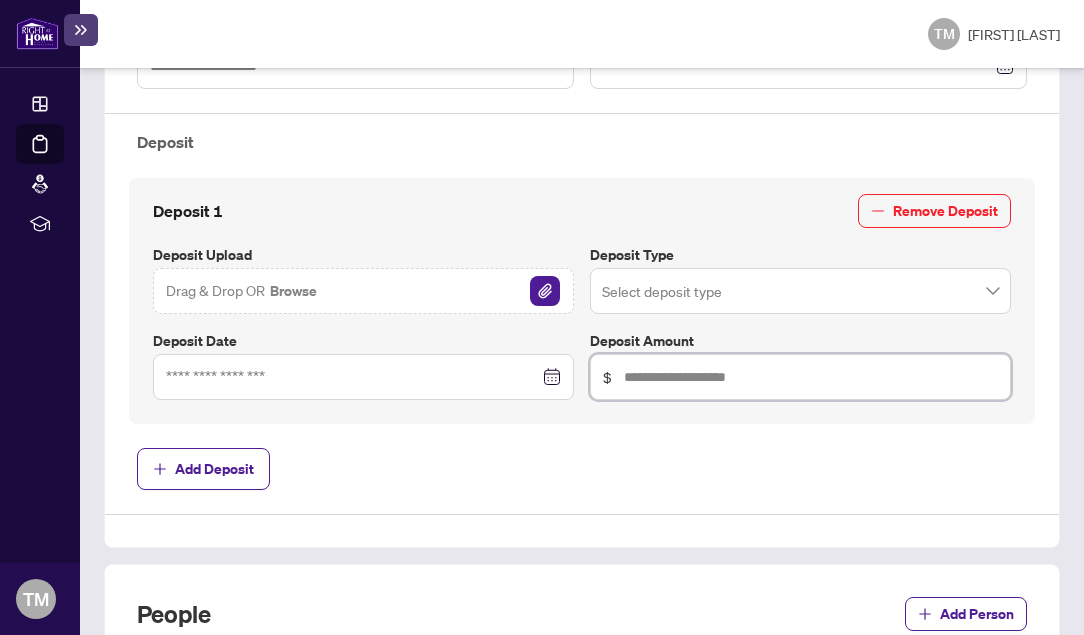 click at bounding box center [811, 377] 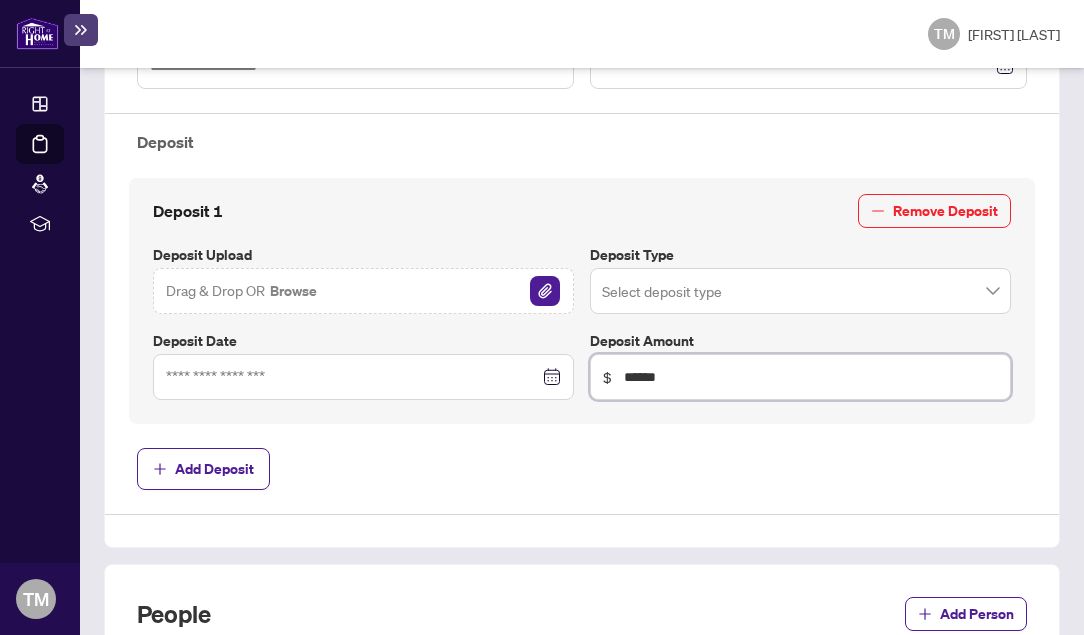 type on "******" 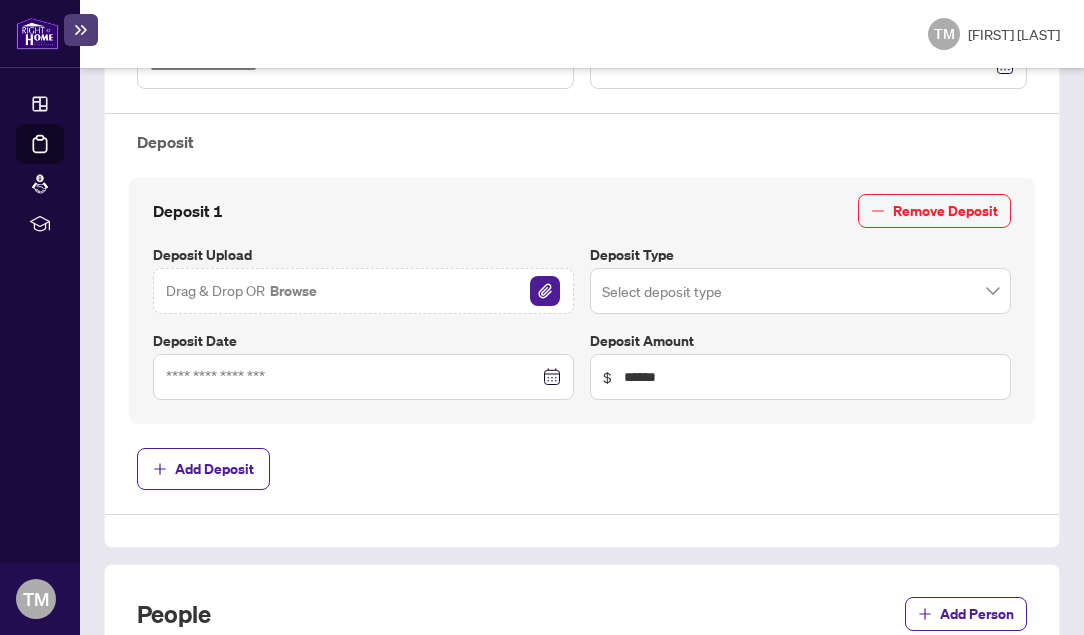 click on "Add Deposit" at bounding box center (582, 469) 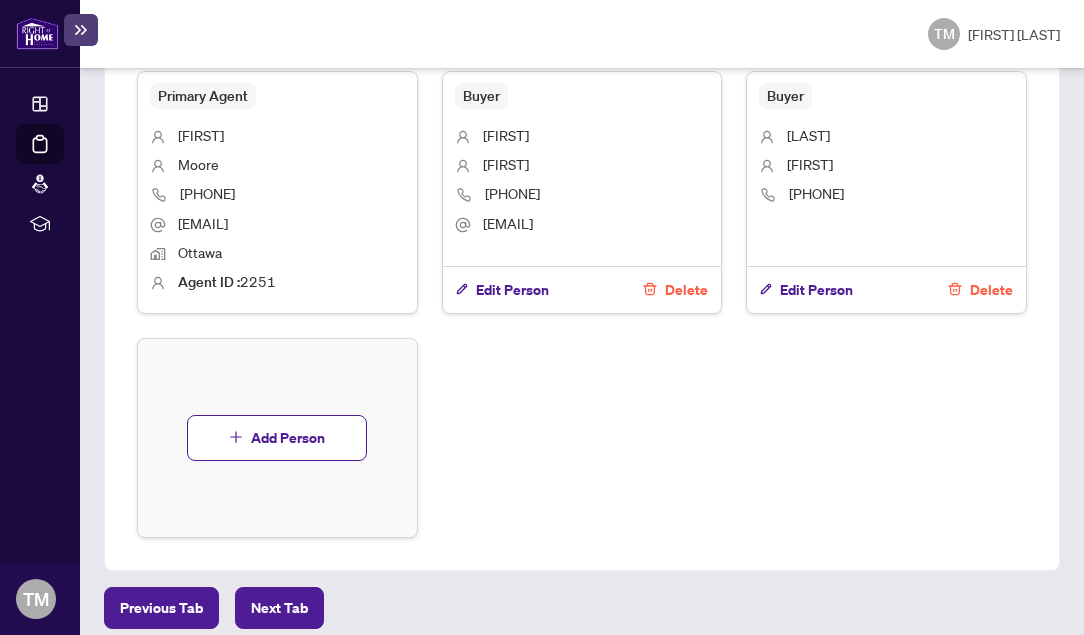 scroll, scrollTop: 1299, scrollLeft: 0, axis: vertical 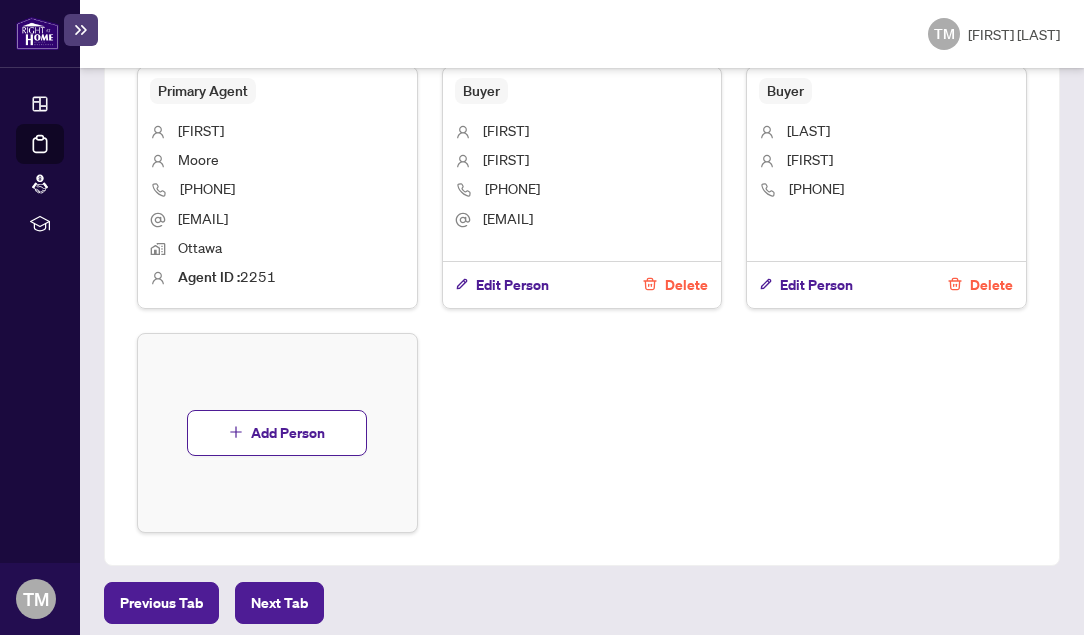 click on "Delete" at bounding box center [991, 285] 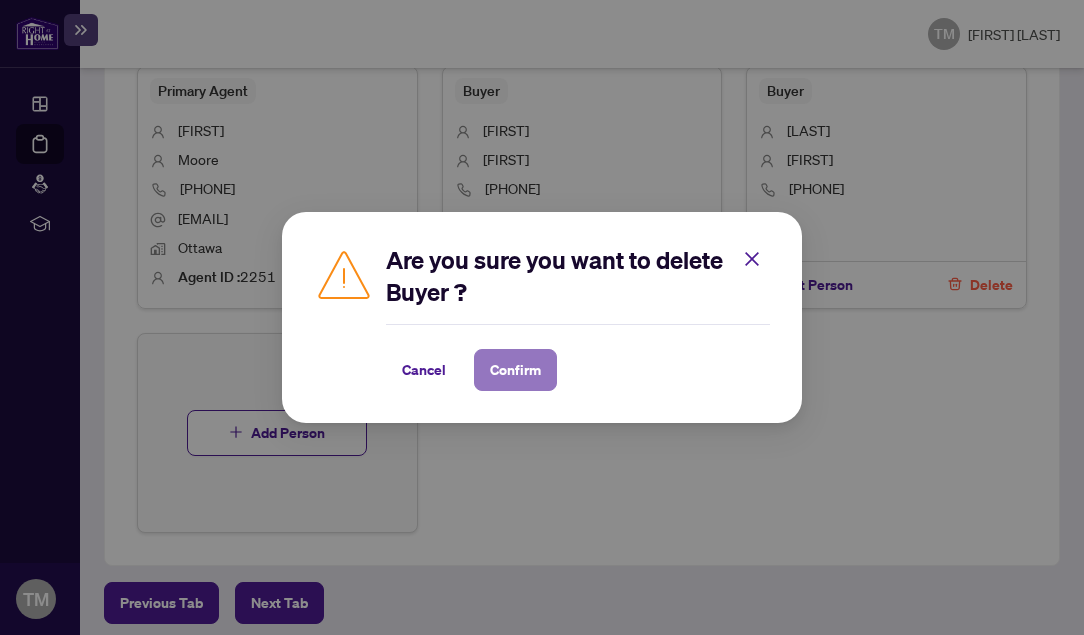 click on "Confirm" at bounding box center [515, 370] 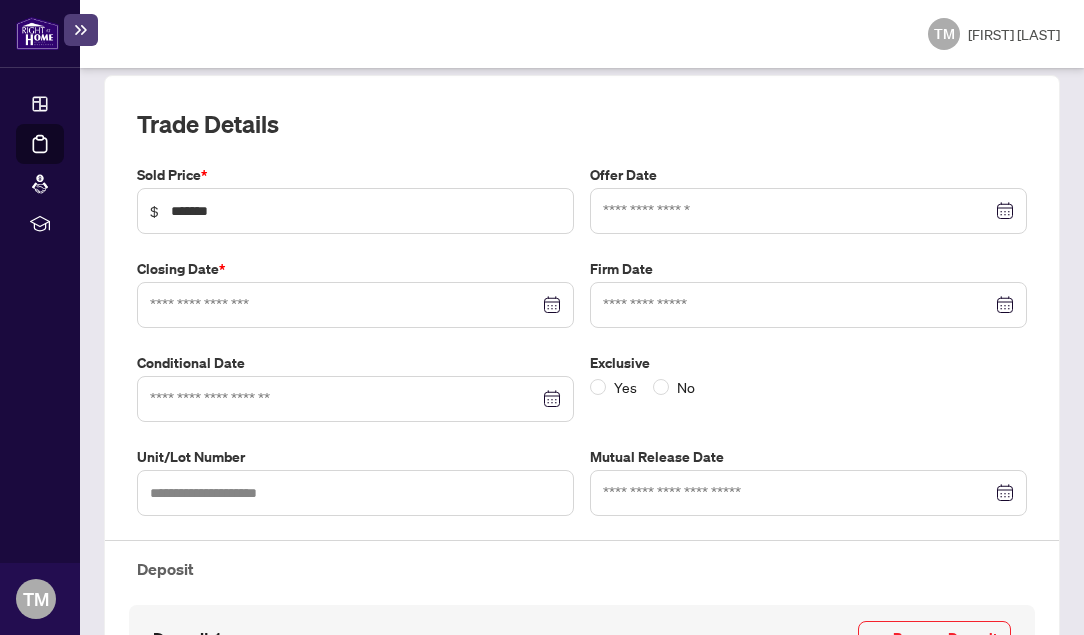 scroll, scrollTop: 280, scrollLeft: 0, axis: vertical 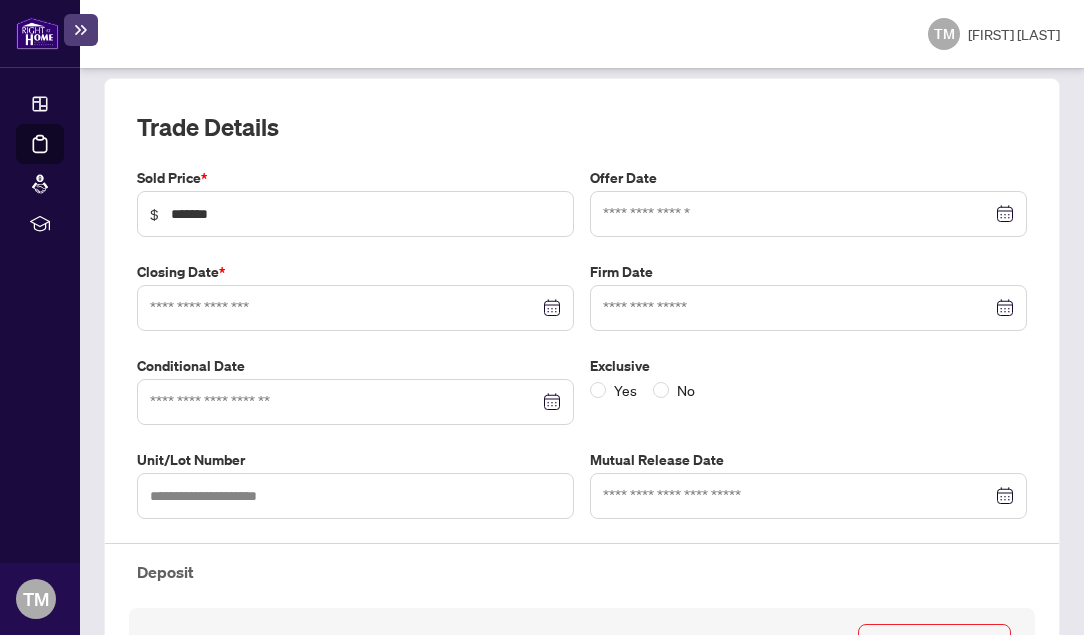 click at bounding box center (808, 214) 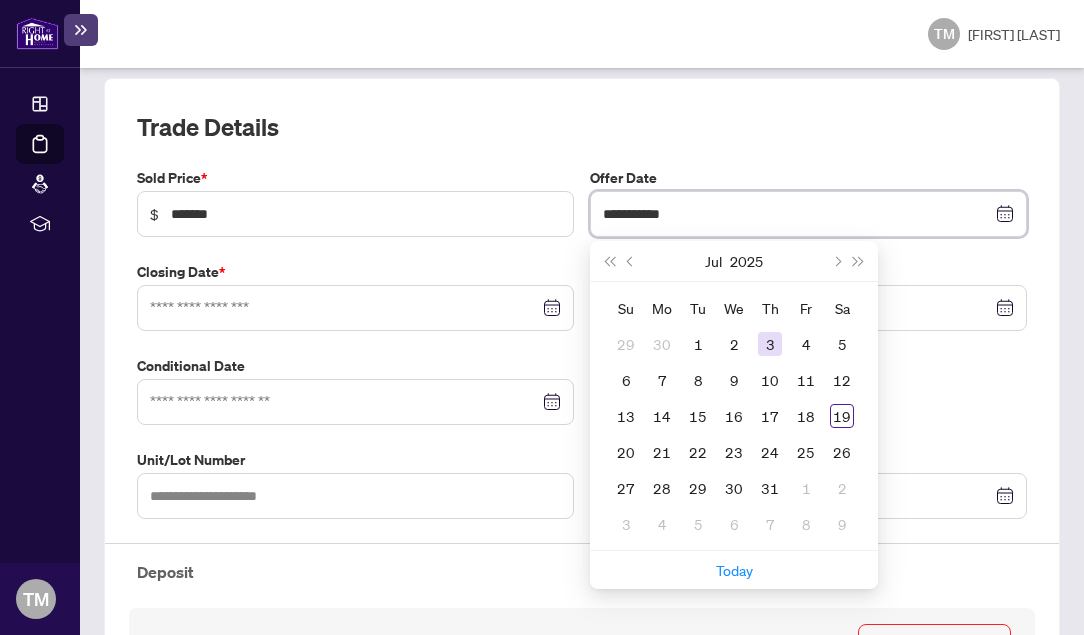 type on "**********" 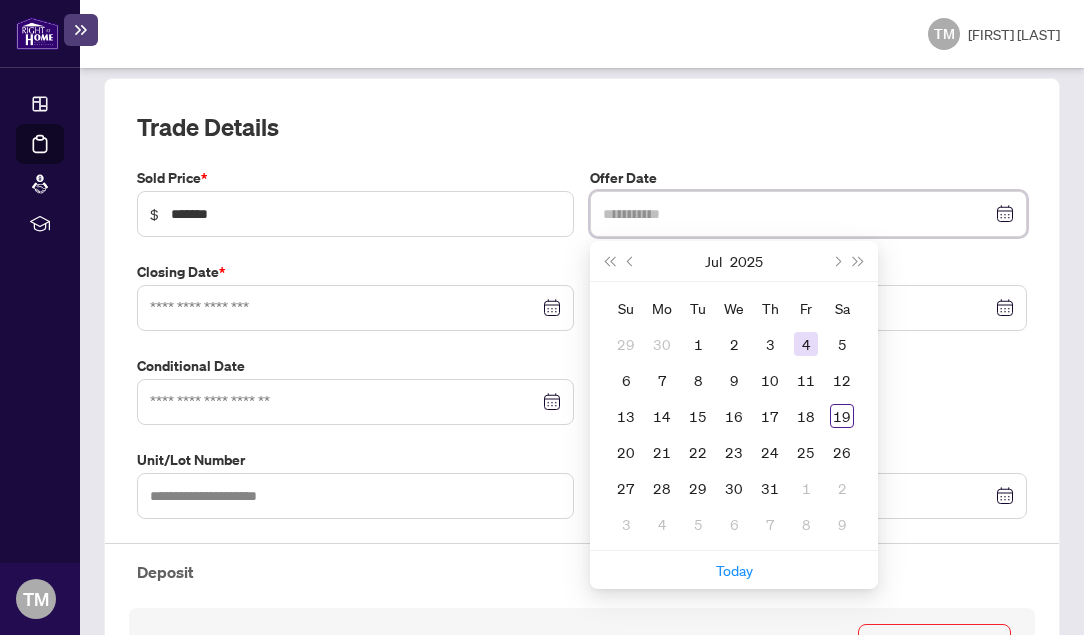 type on "**********" 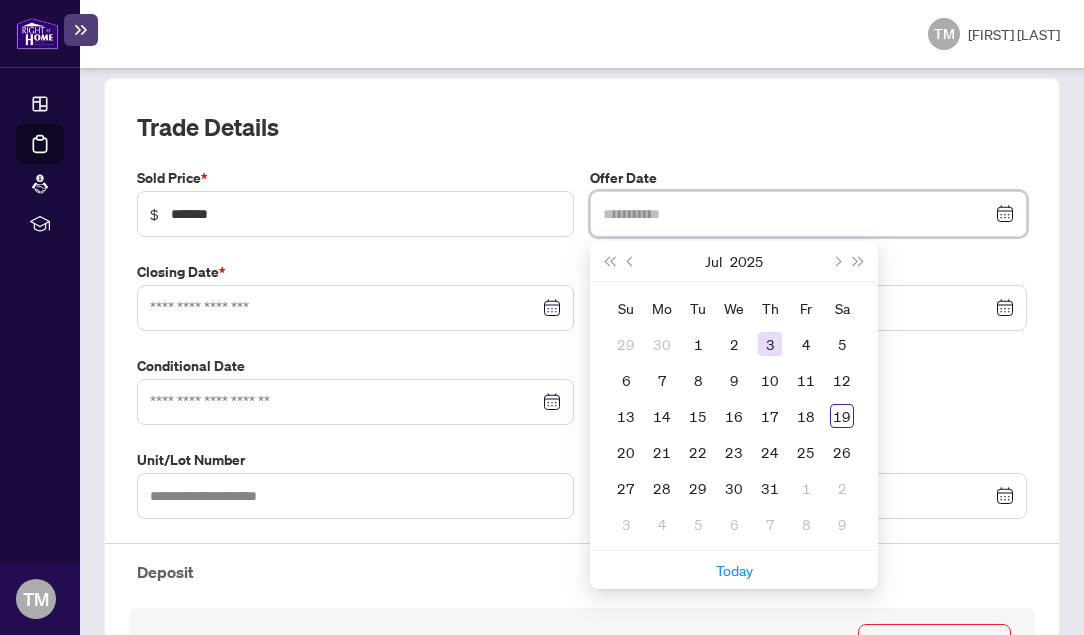 type on "**********" 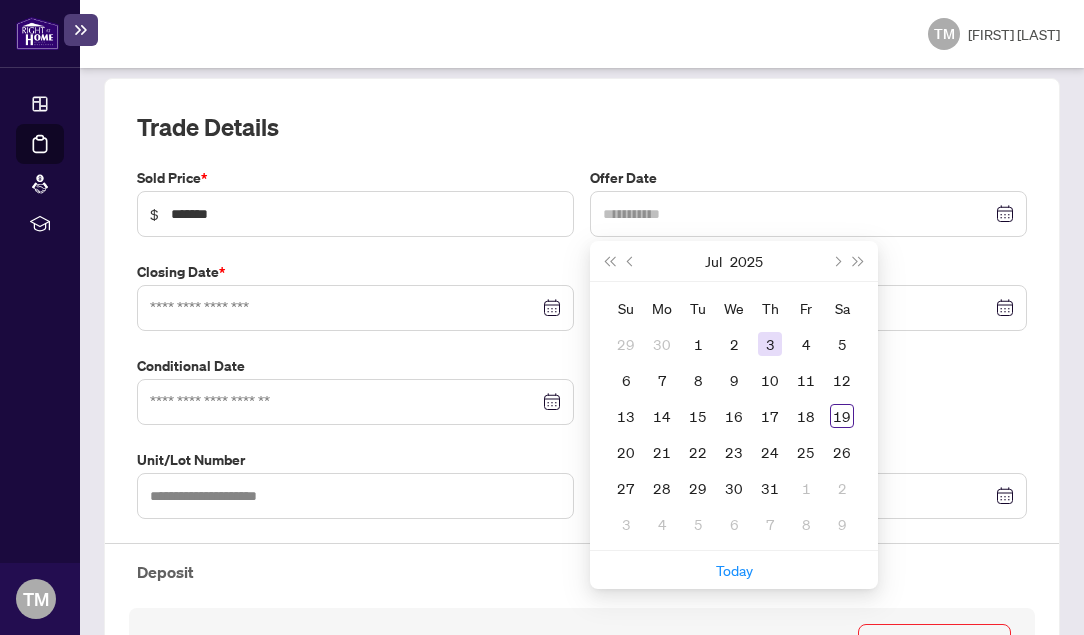 click on "3" at bounding box center [770, 344] 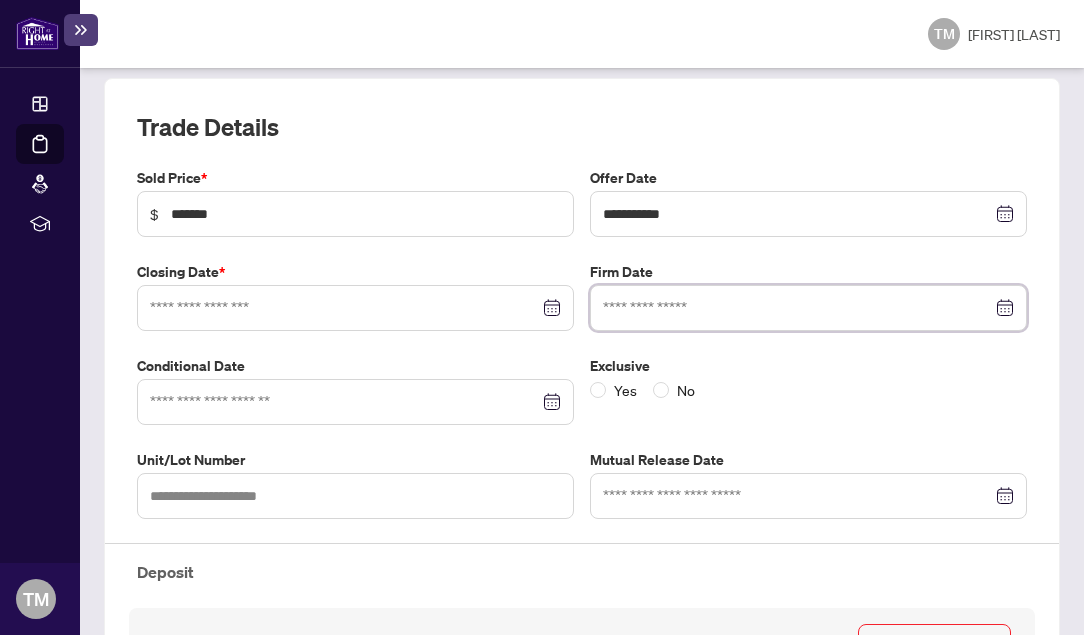 click at bounding box center (797, 308) 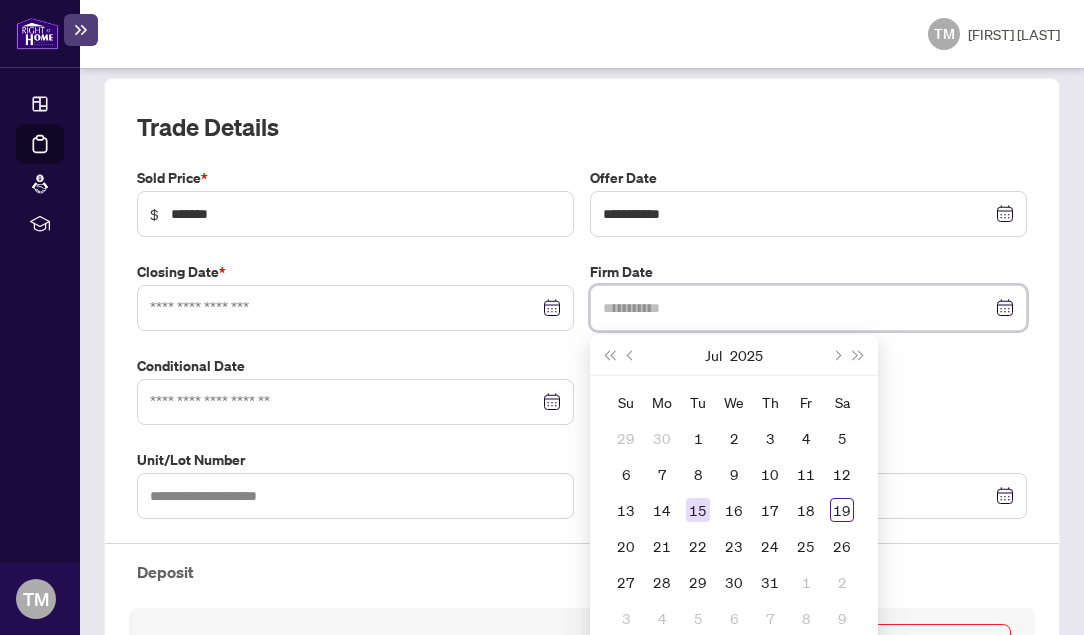 type on "**********" 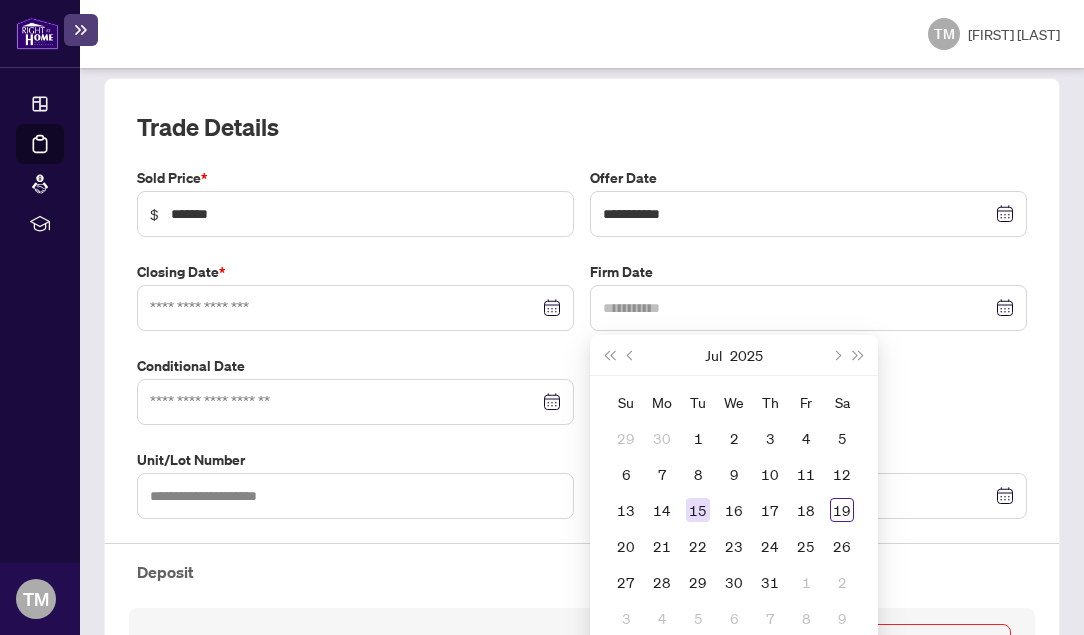 click on "15" at bounding box center [698, 510] 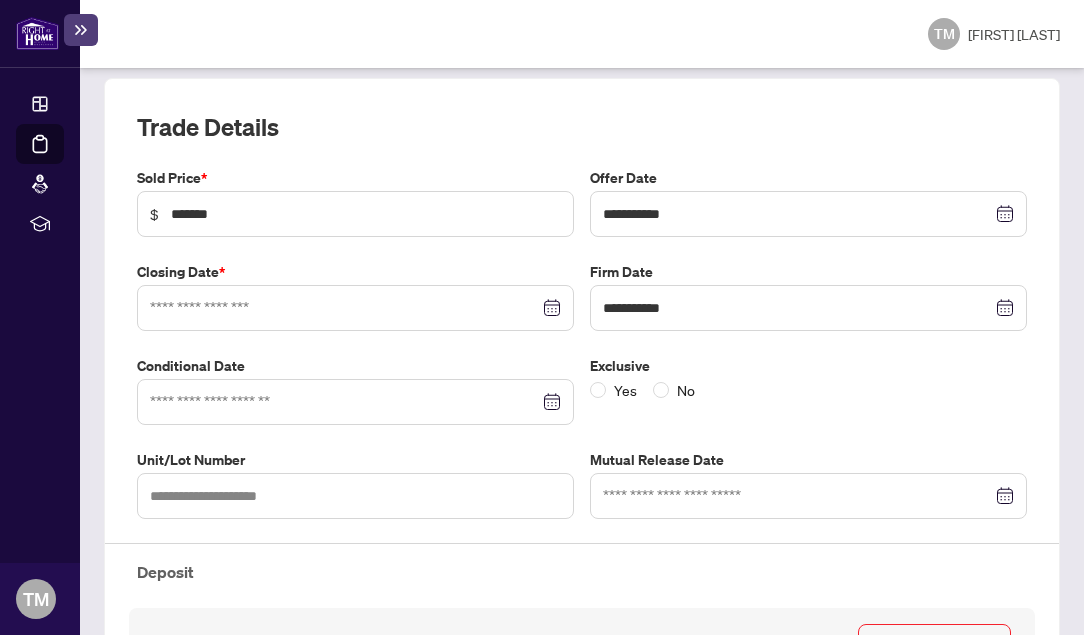 click at bounding box center (355, 308) 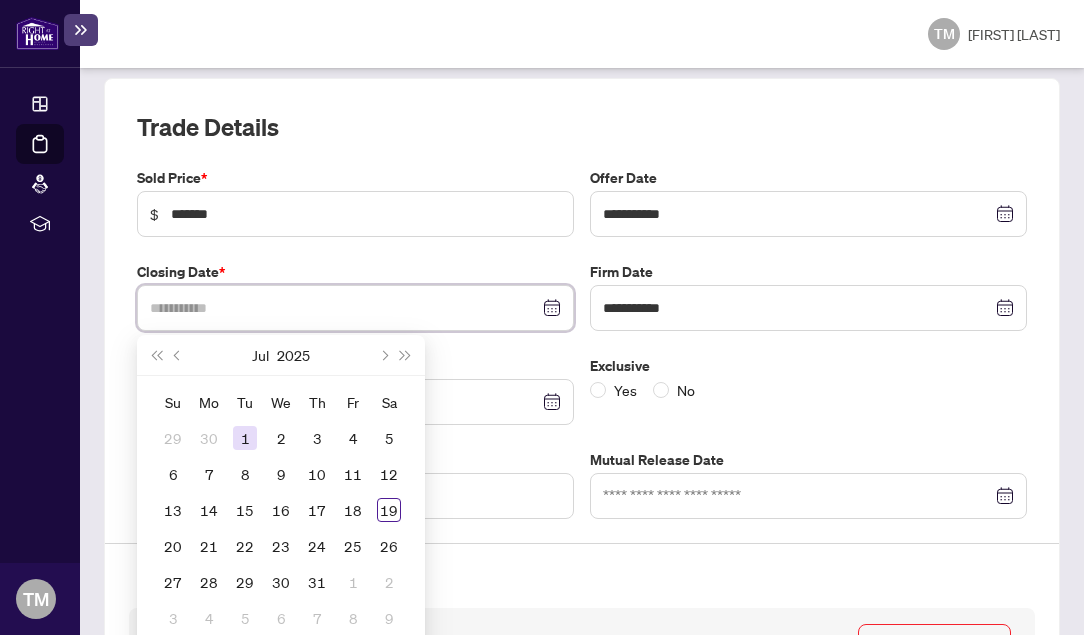 type on "**********" 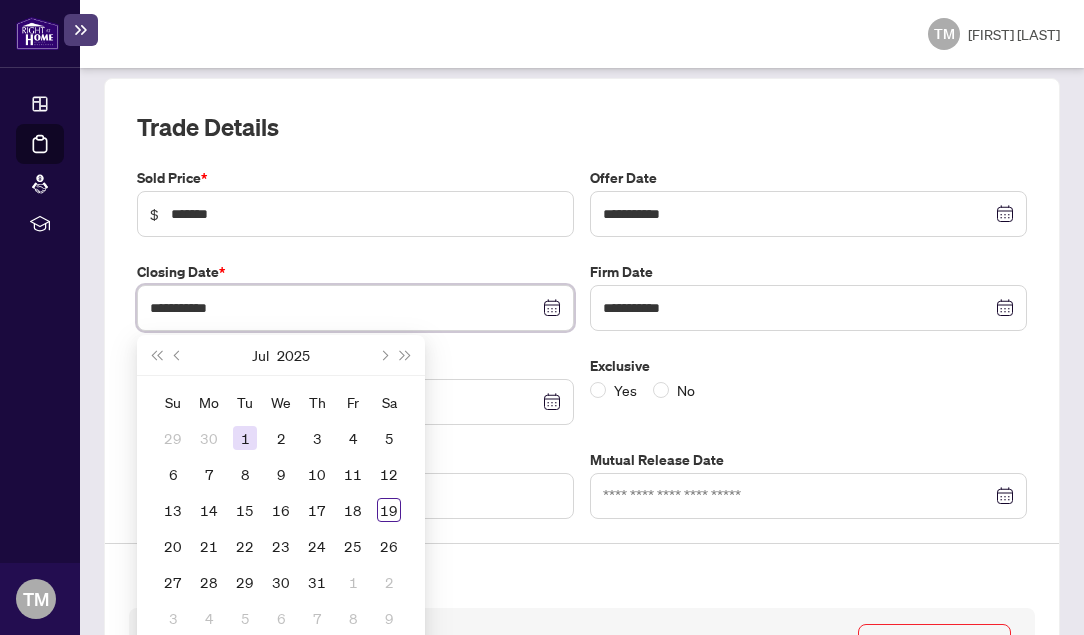 type on "**********" 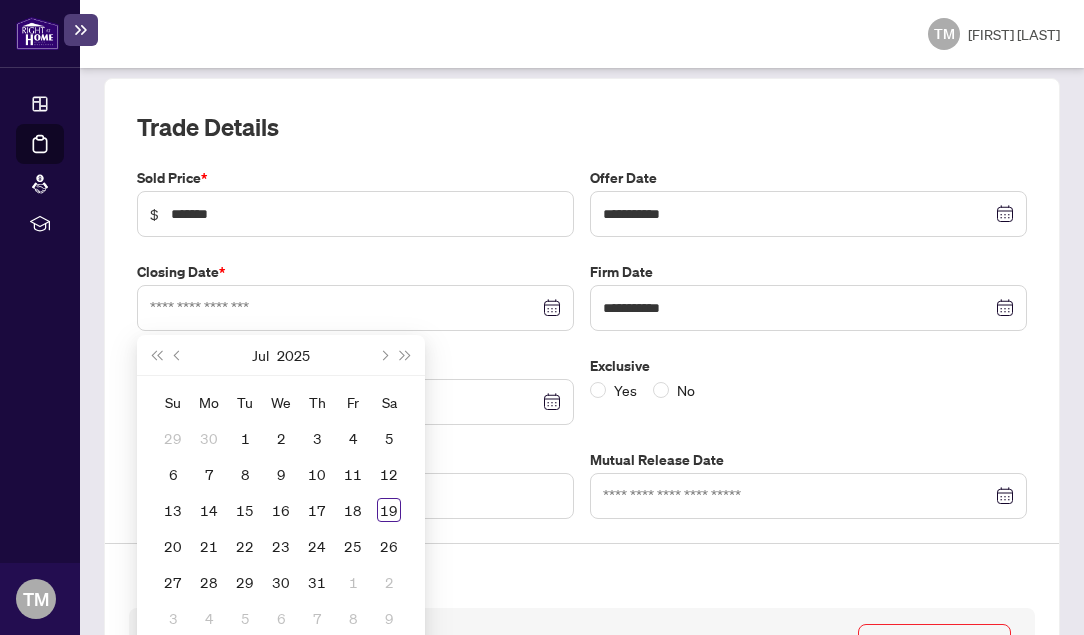 click on "Jul 2025" at bounding box center (281, 355) 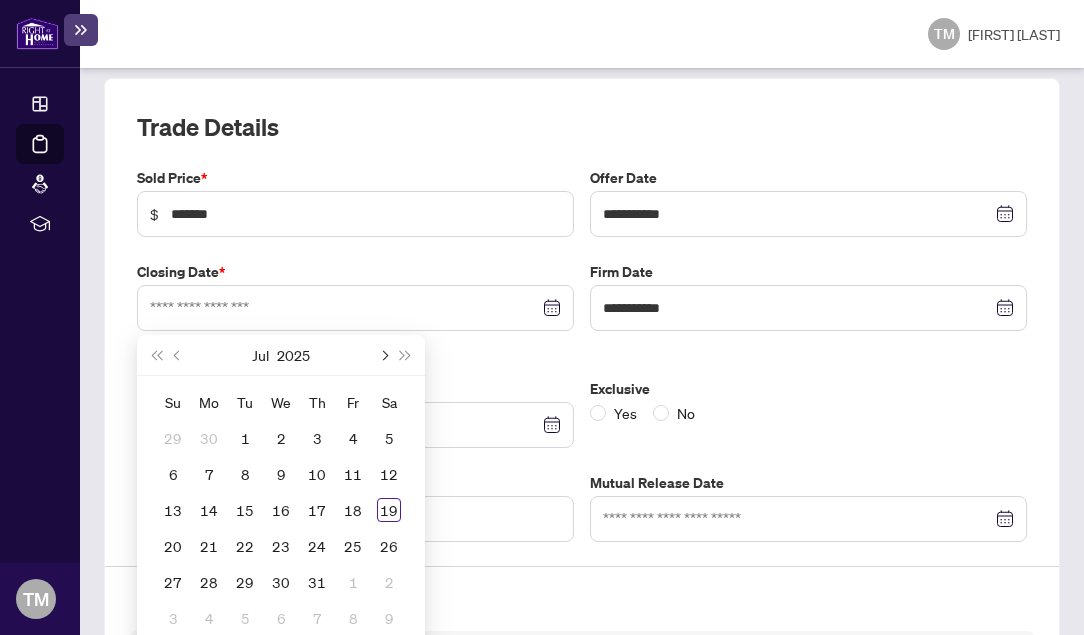 click at bounding box center (383, 355) 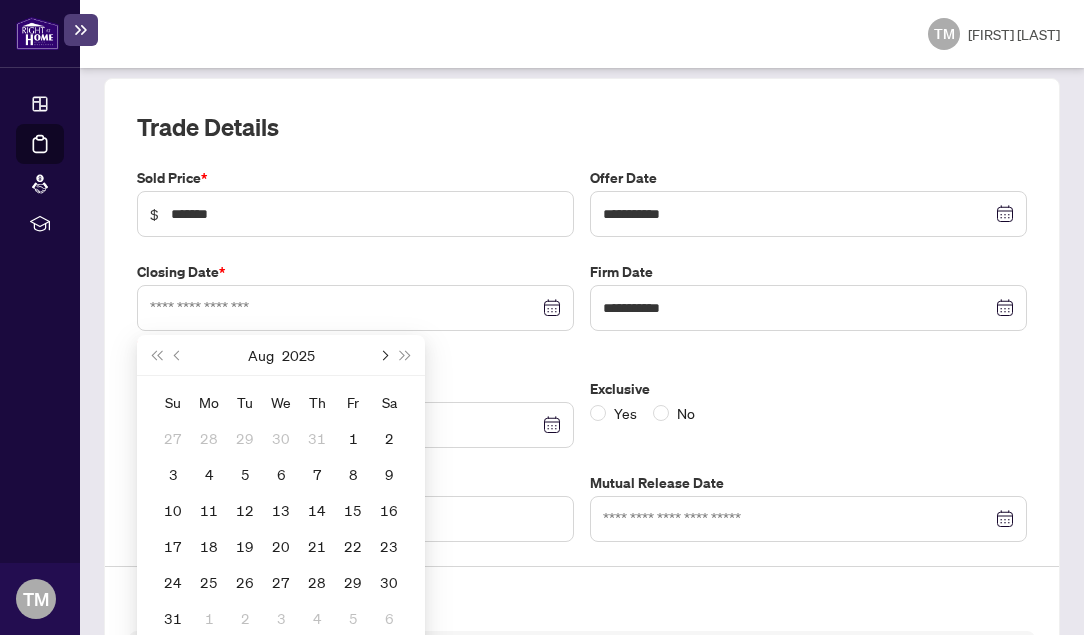click at bounding box center (383, 355) 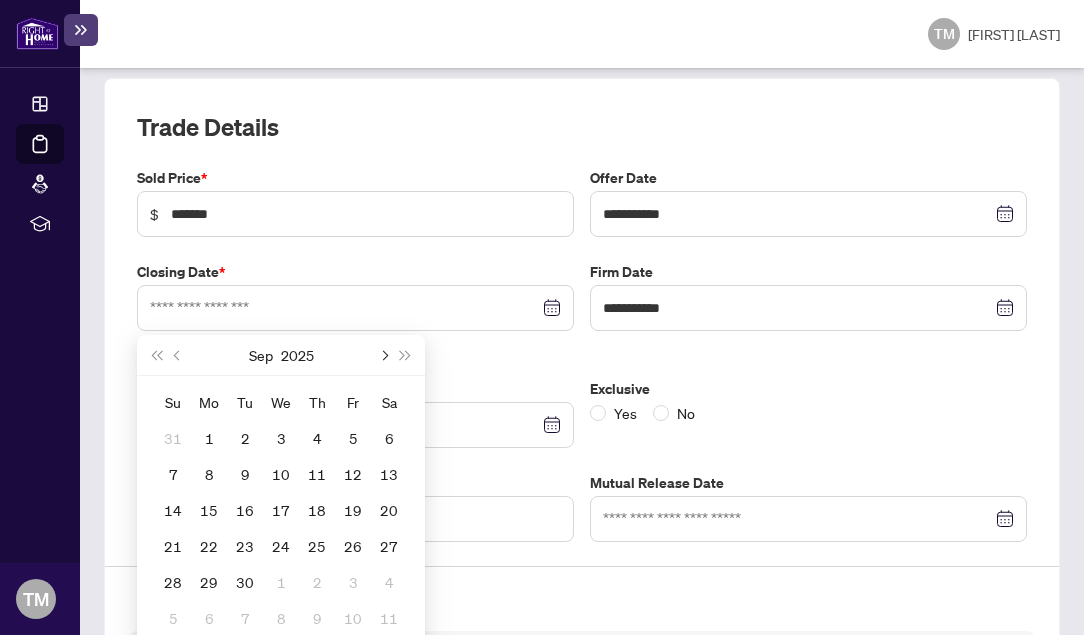click at bounding box center [383, 355] 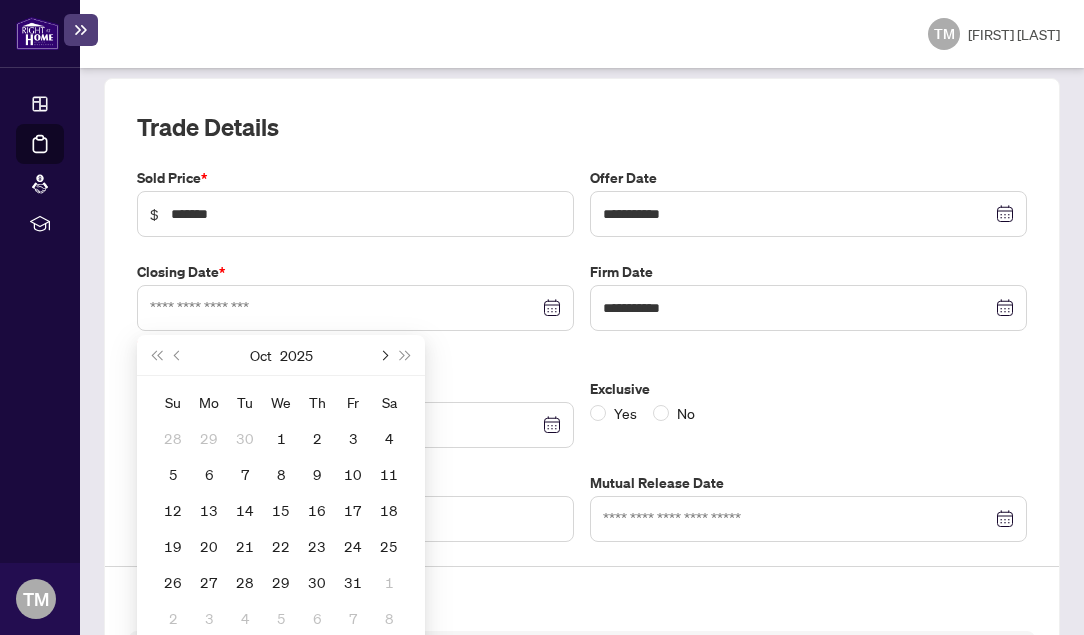 click at bounding box center (383, 355) 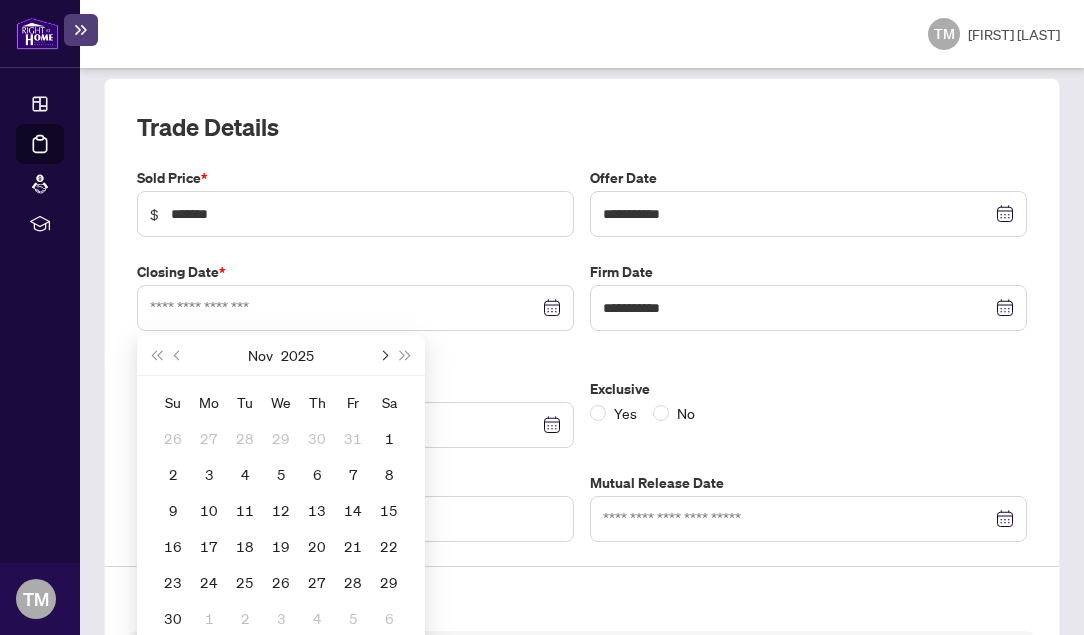 click at bounding box center (383, 355) 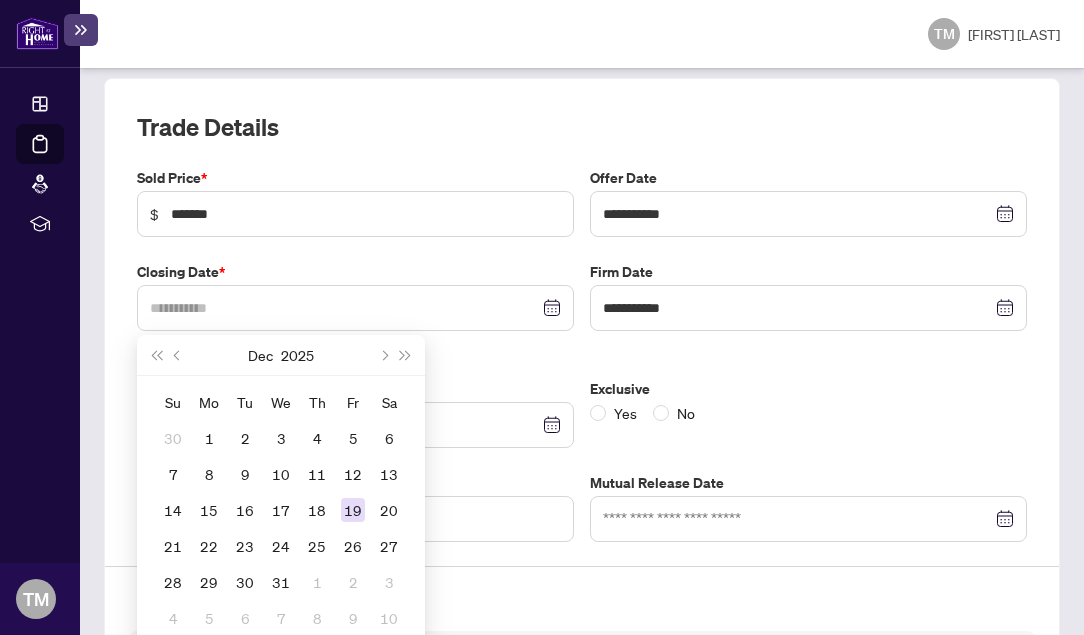 type on "**********" 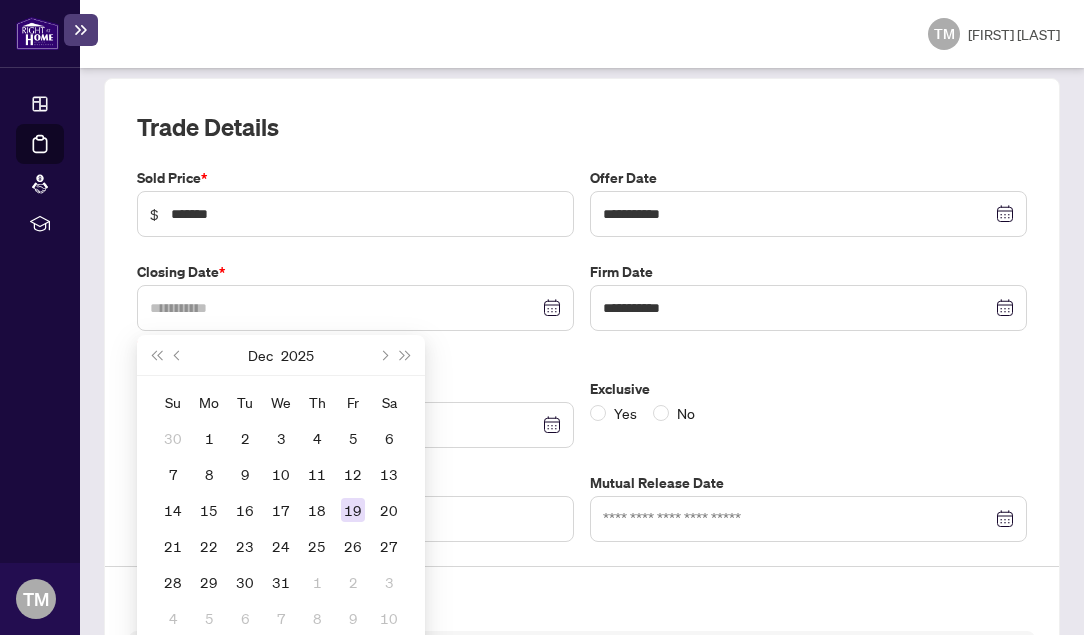 click on "19" at bounding box center (353, 510) 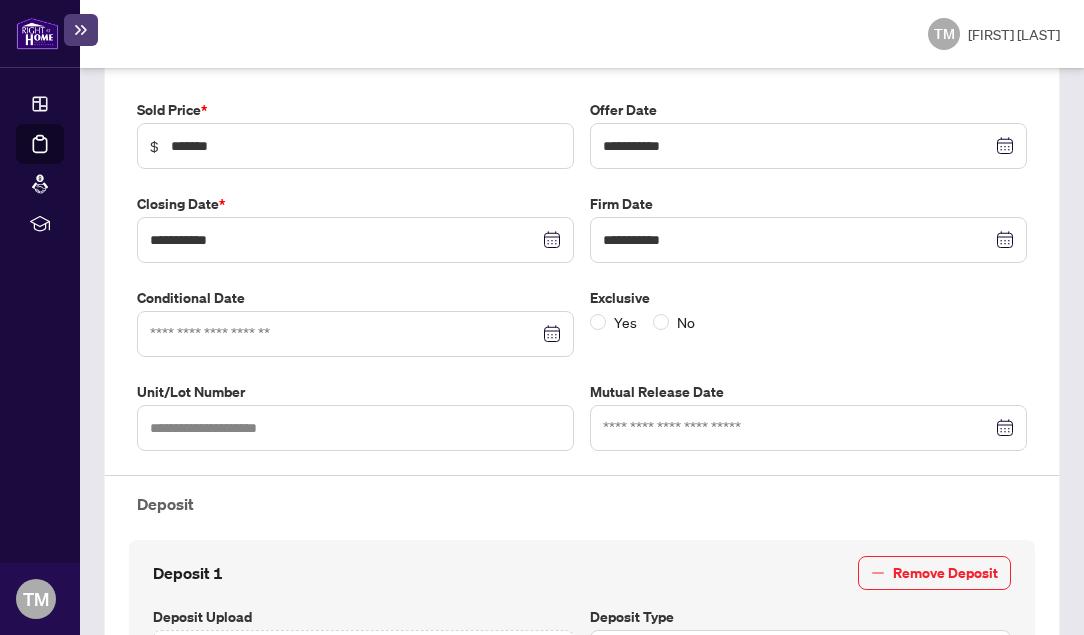 scroll, scrollTop: 350, scrollLeft: 0, axis: vertical 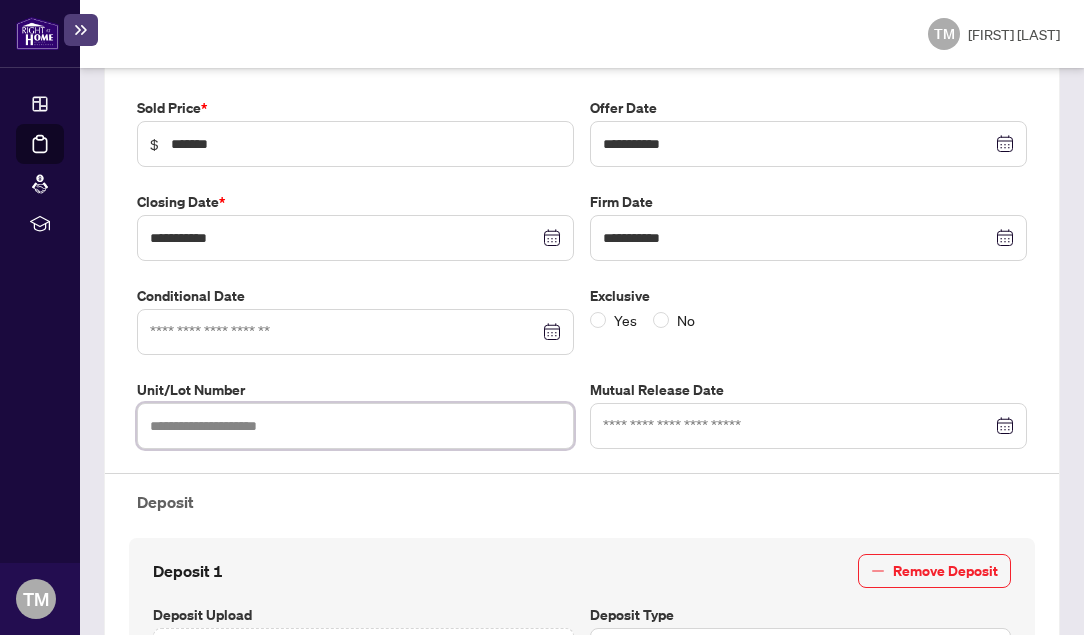 click at bounding box center (355, 426) 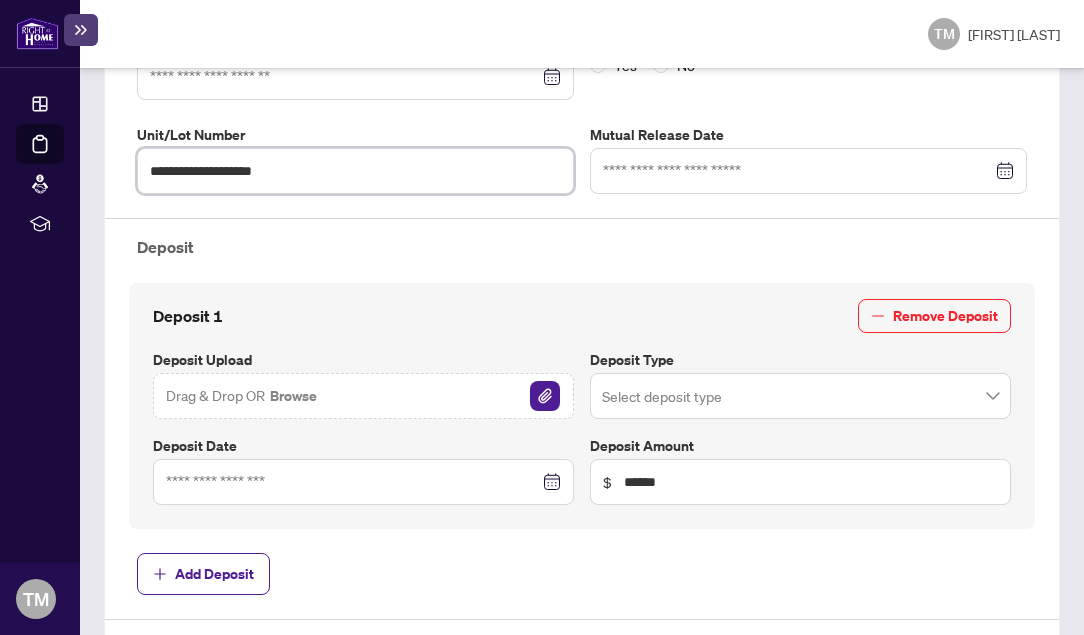 scroll, scrollTop: 609, scrollLeft: 0, axis: vertical 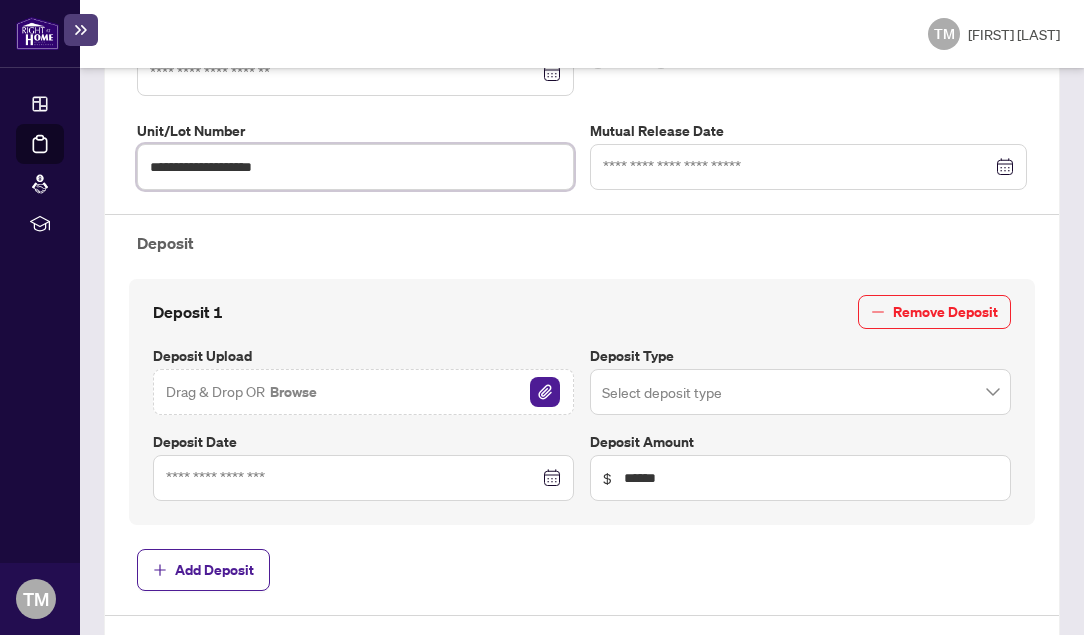 type on "**********" 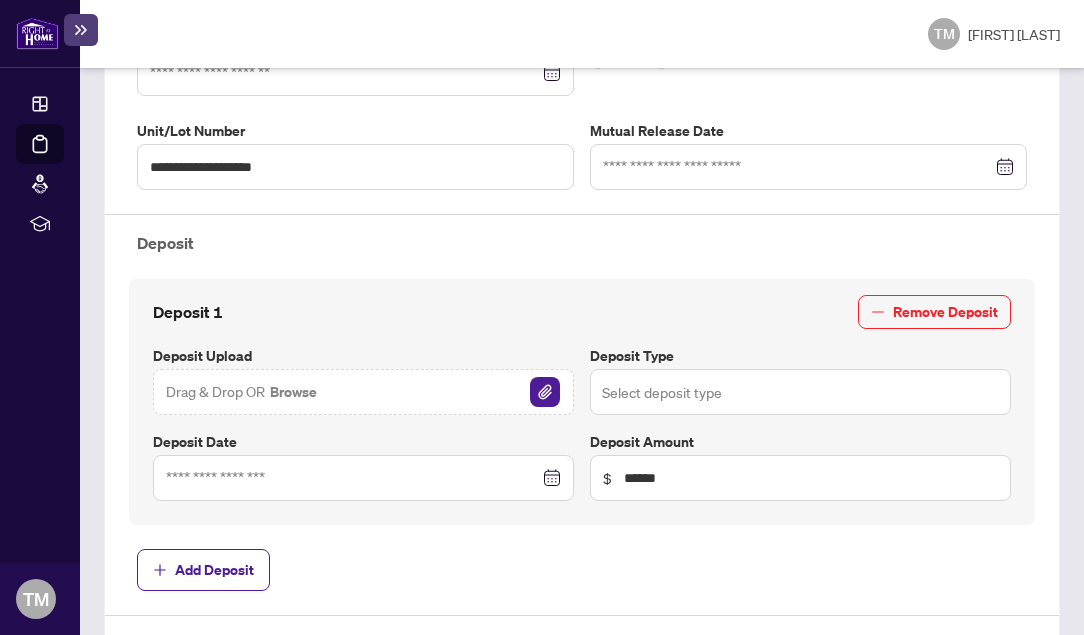 click at bounding box center [800, 392] 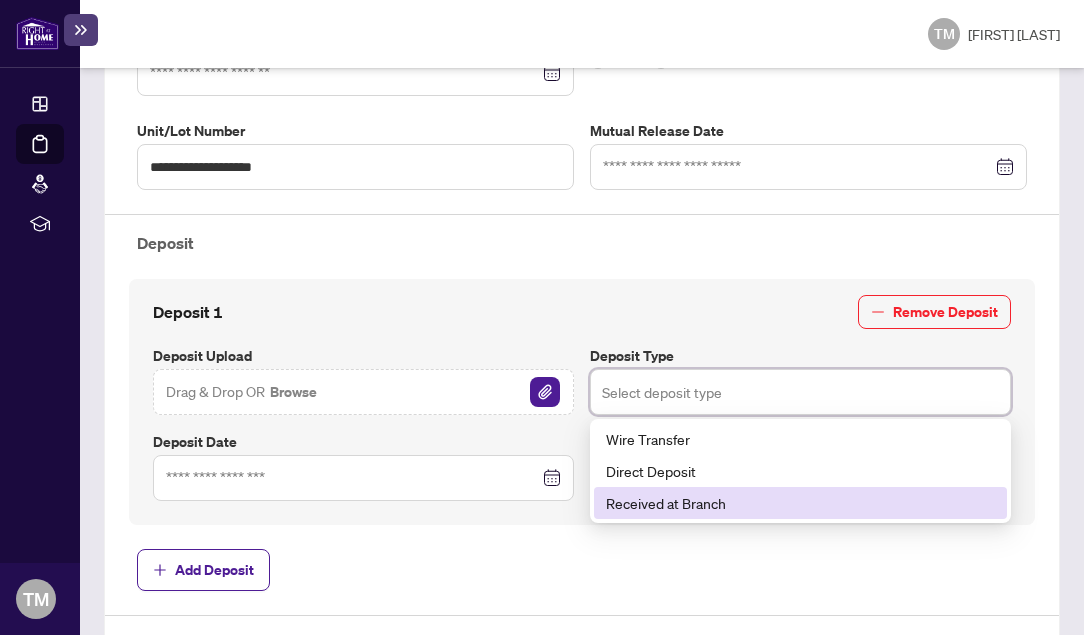 click on "Received at Branch" at bounding box center (800, 503) 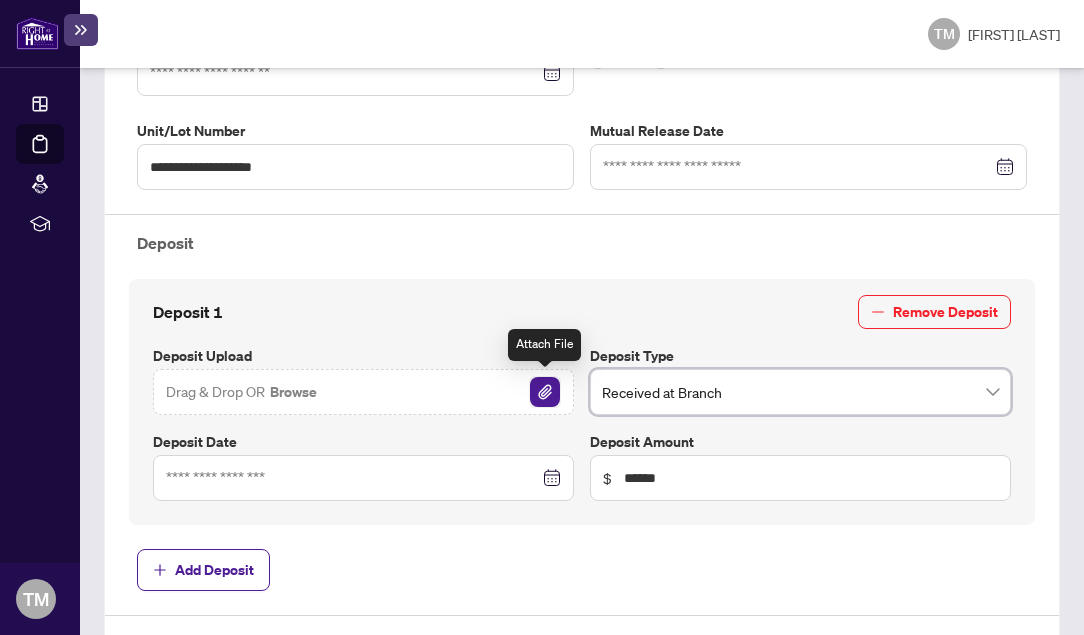 click at bounding box center [545, 392] 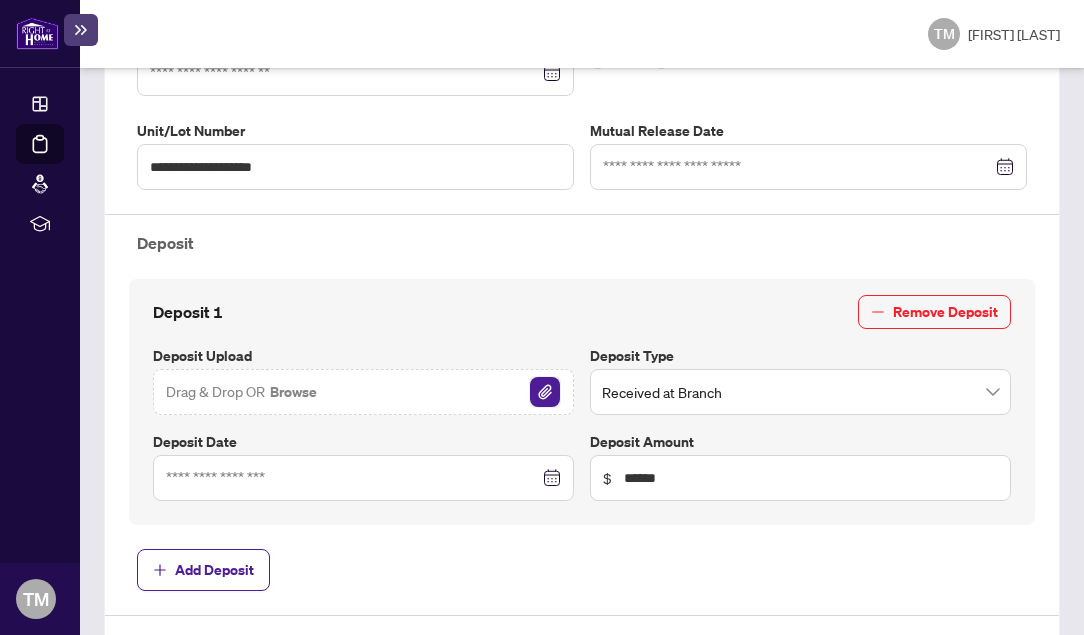 click at bounding box center (545, 392) 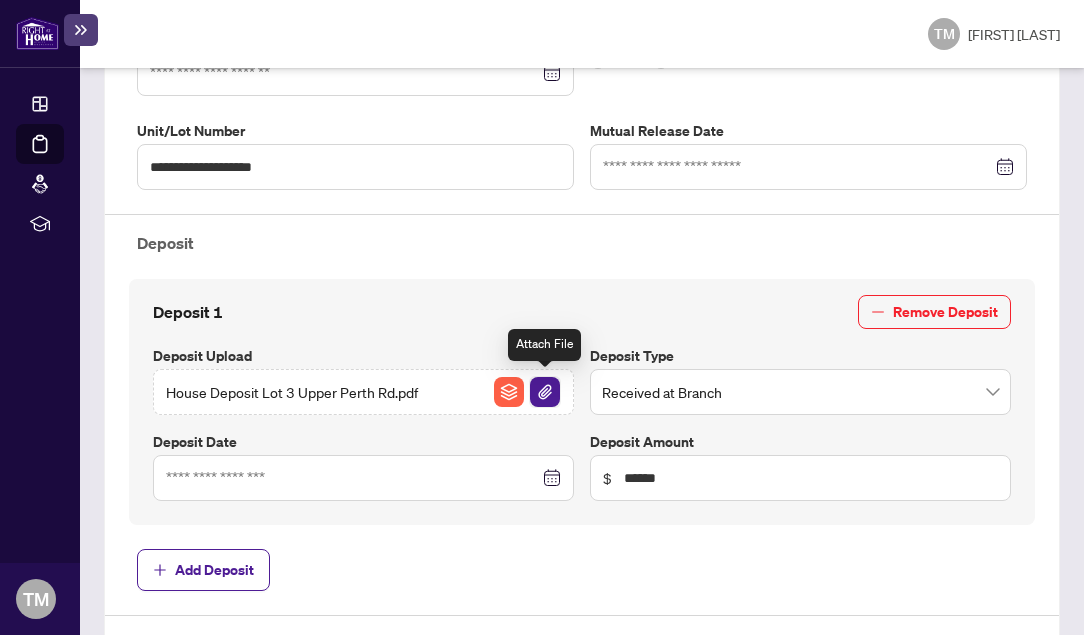 click at bounding box center (545, 392) 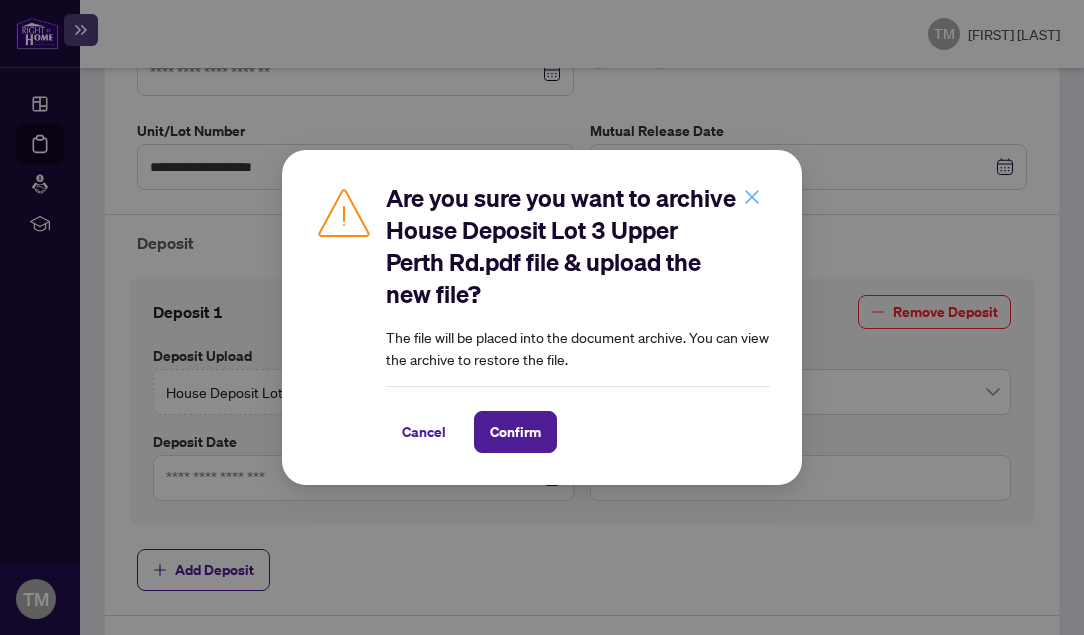 click 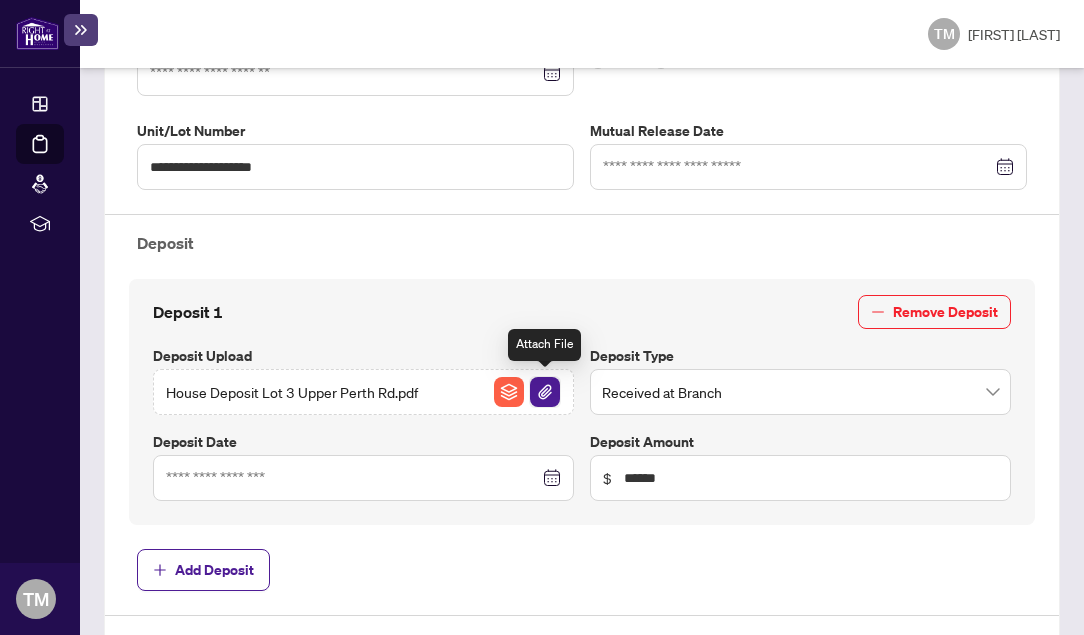 click at bounding box center (545, 392) 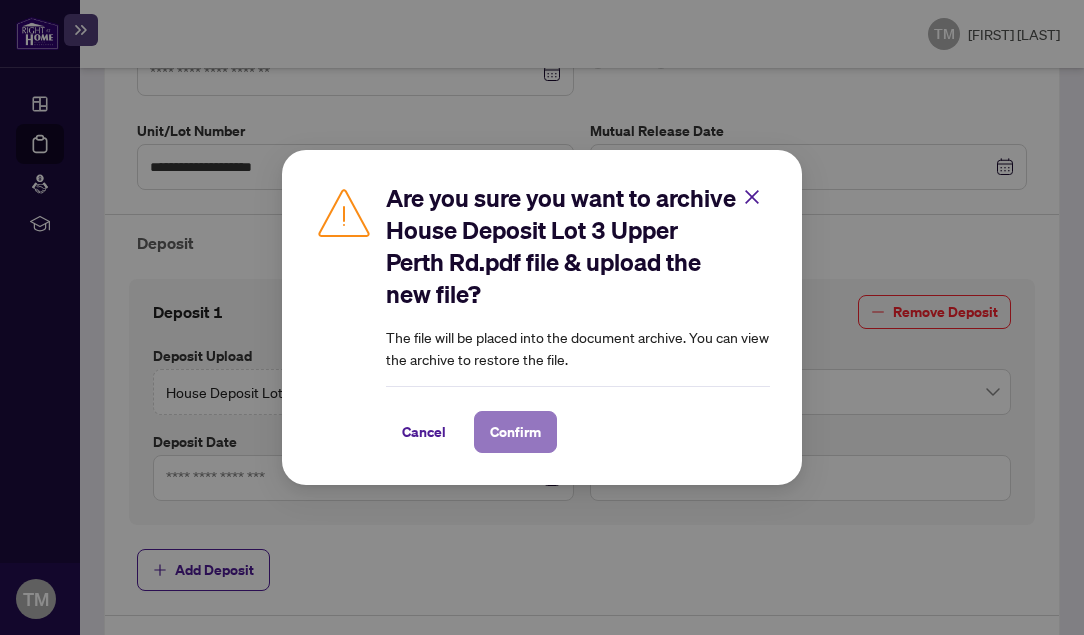 click on "Confirm" at bounding box center [515, 432] 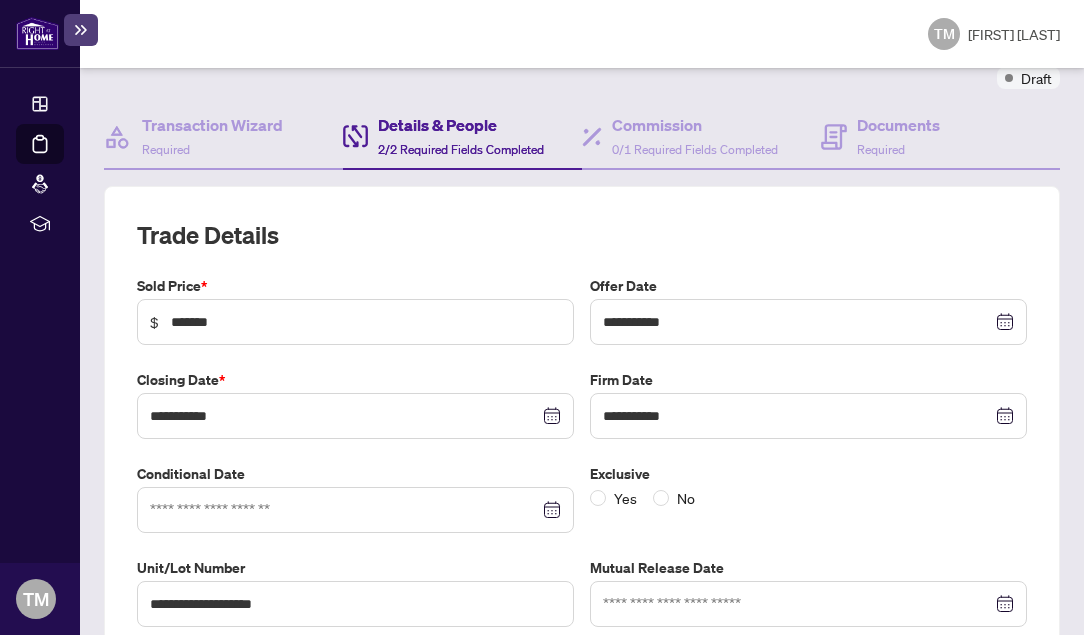 scroll, scrollTop: 176, scrollLeft: 0, axis: vertical 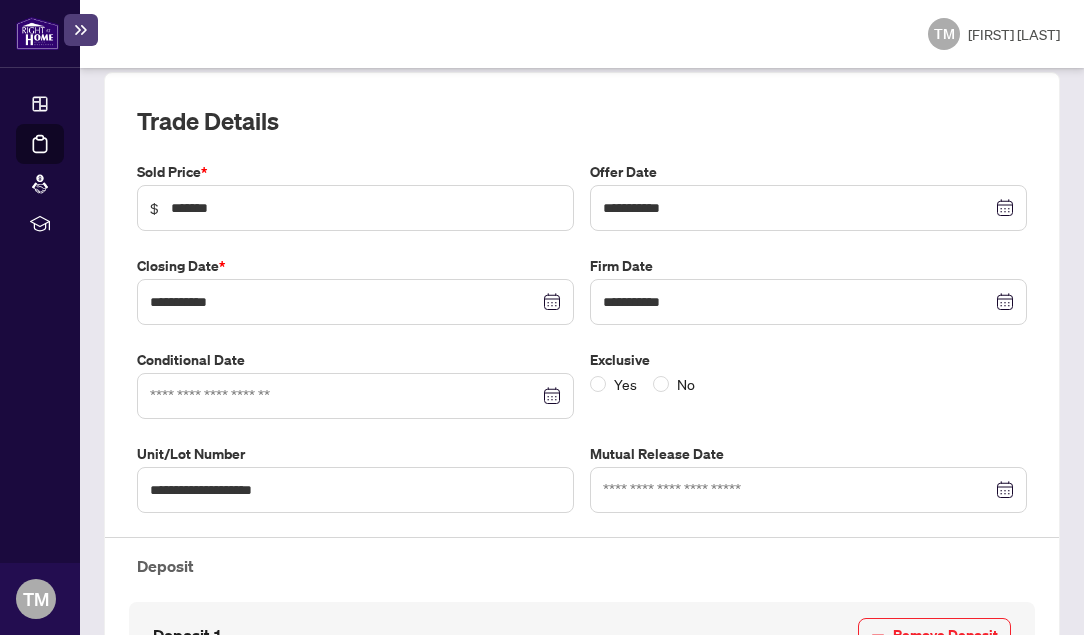 click at bounding box center (355, 396) 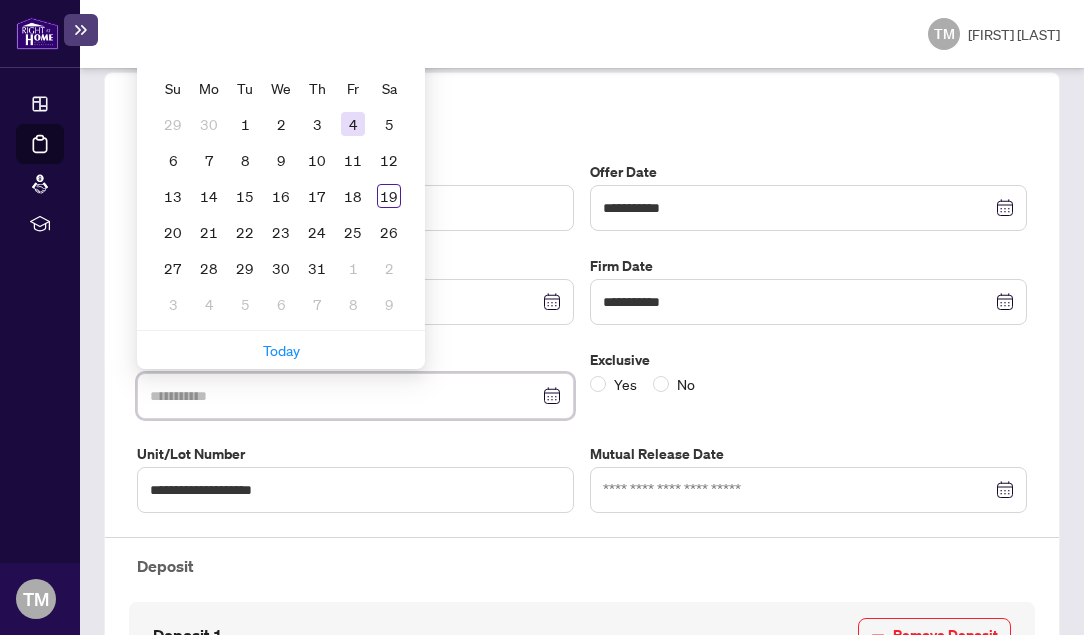 type on "**********" 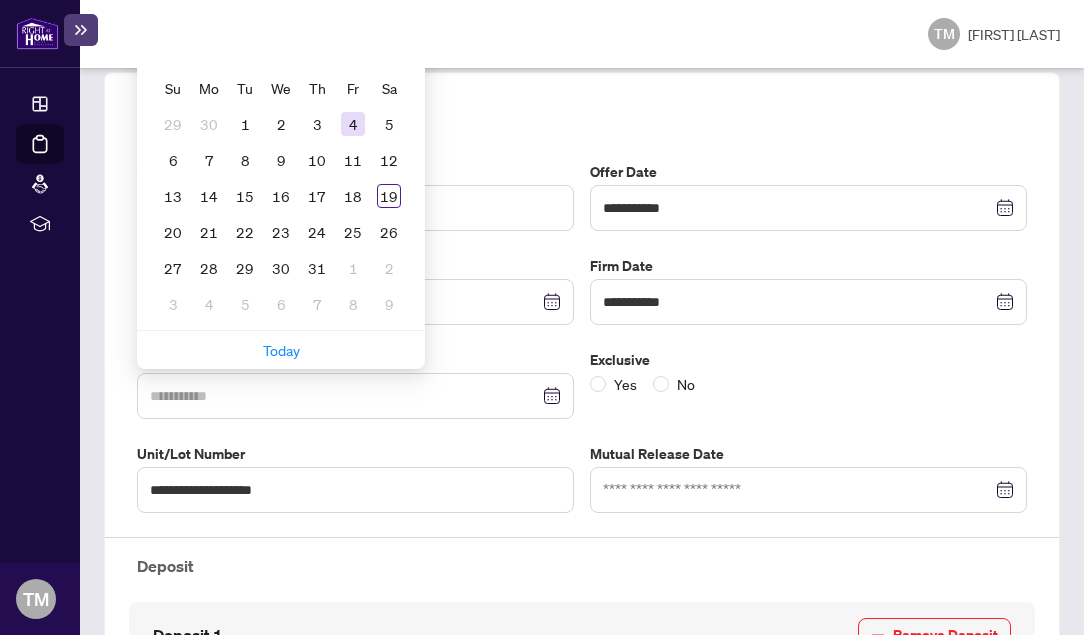 click on "4" at bounding box center (353, 124) 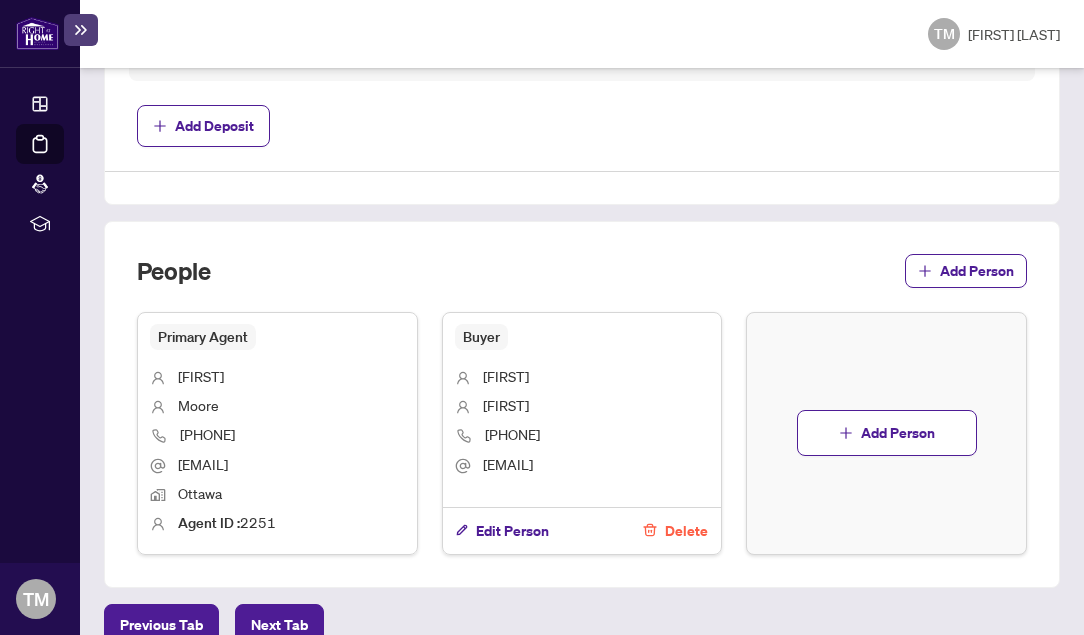 scroll, scrollTop: 1083, scrollLeft: 0, axis: vertical 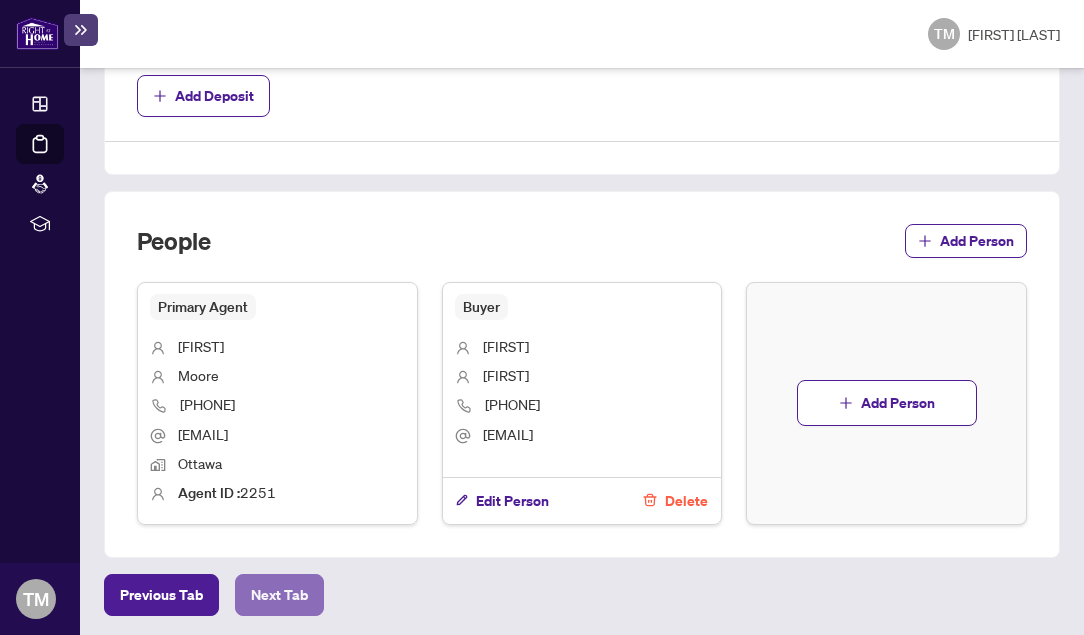click on "Next Tab" at bounding box center [279, 595] 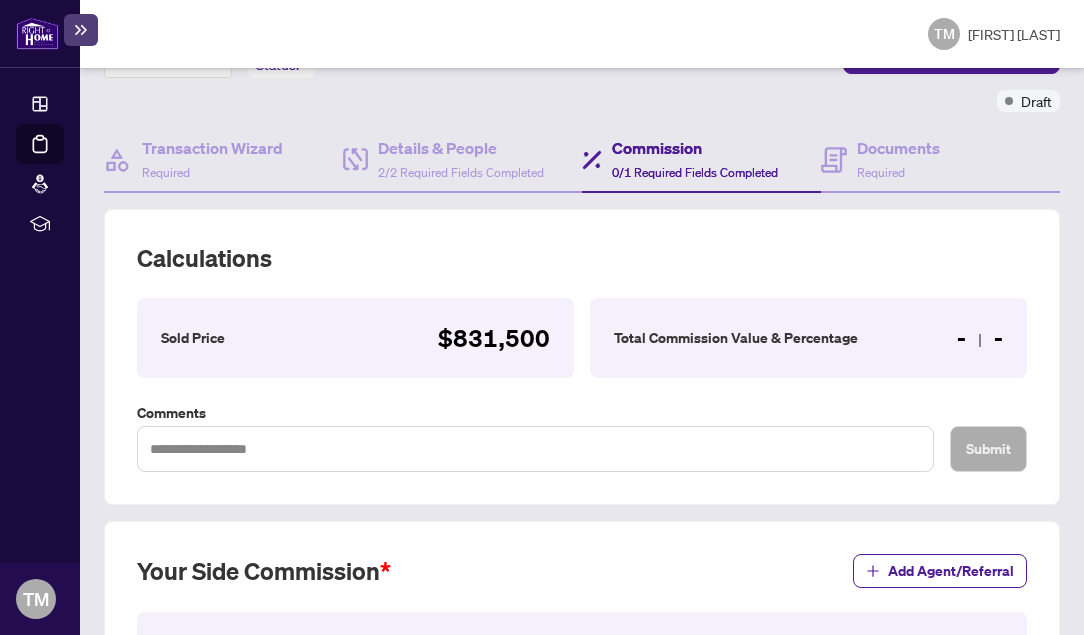 scroll, scrollTop: 151, scrollLeft: 0, axis: vertical 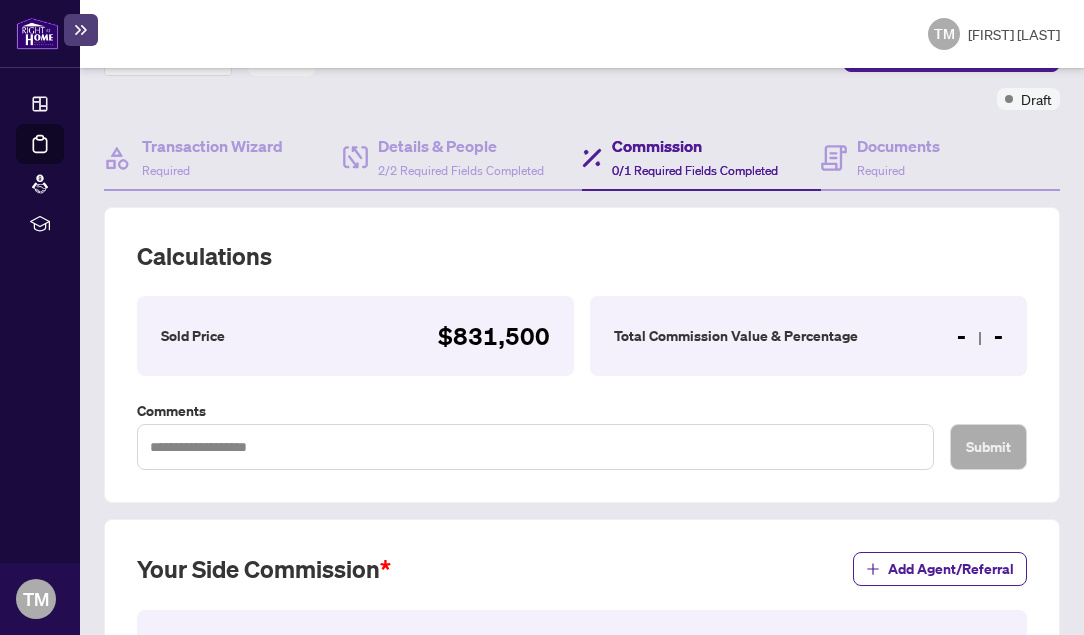 click on "-     -" at bounding box center [980, 336] 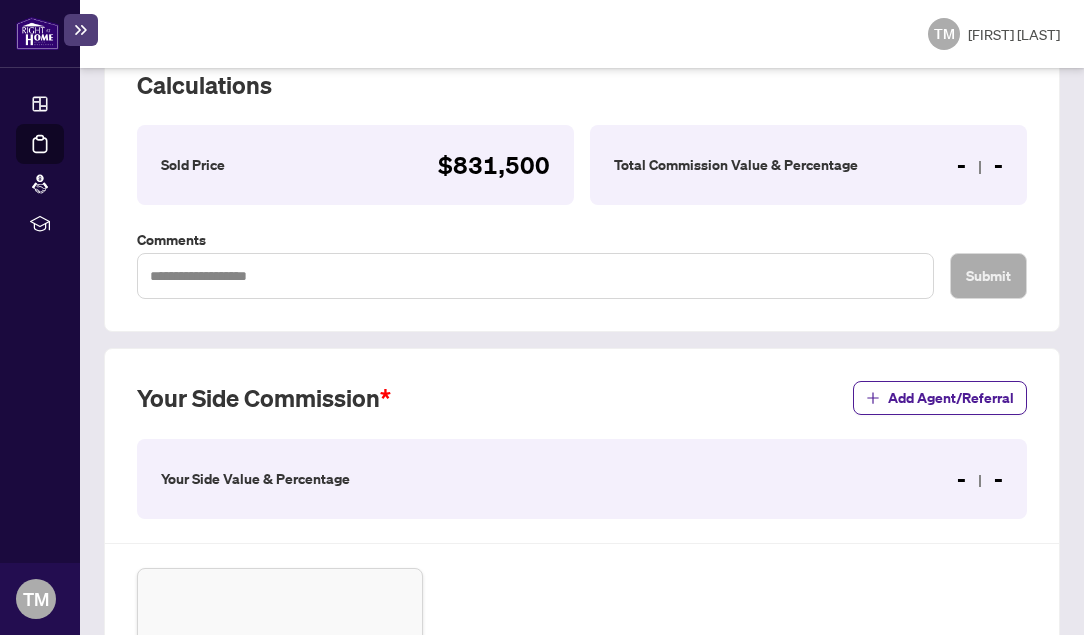 scroll, scrollTop: 336, scrollLeft: 0, axis: vertical 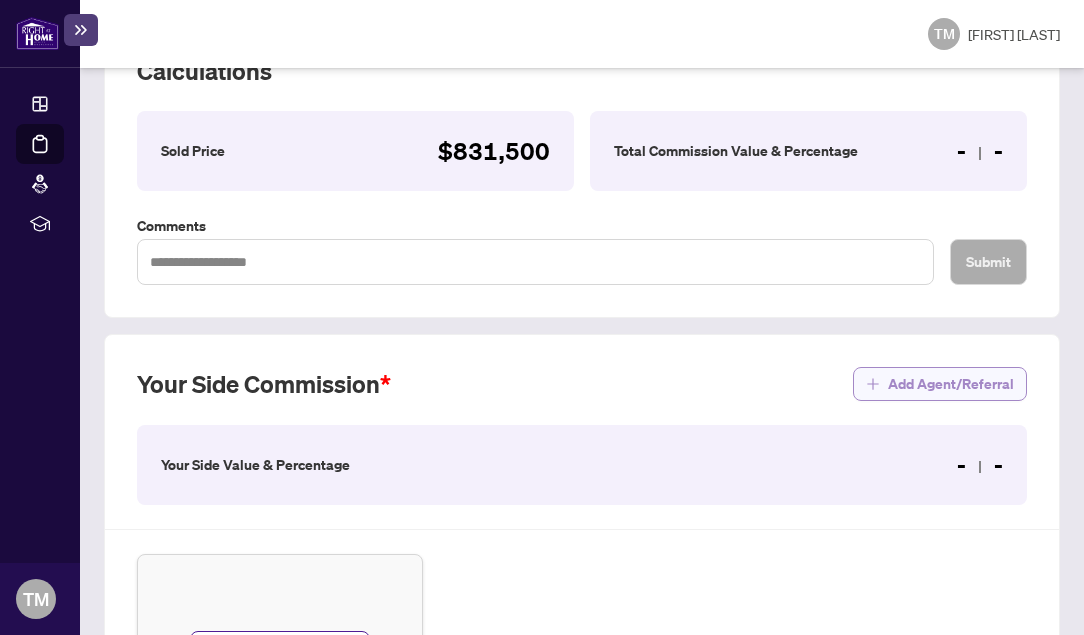click on "Add Agent/Referral" at bounding box center (951, 384) 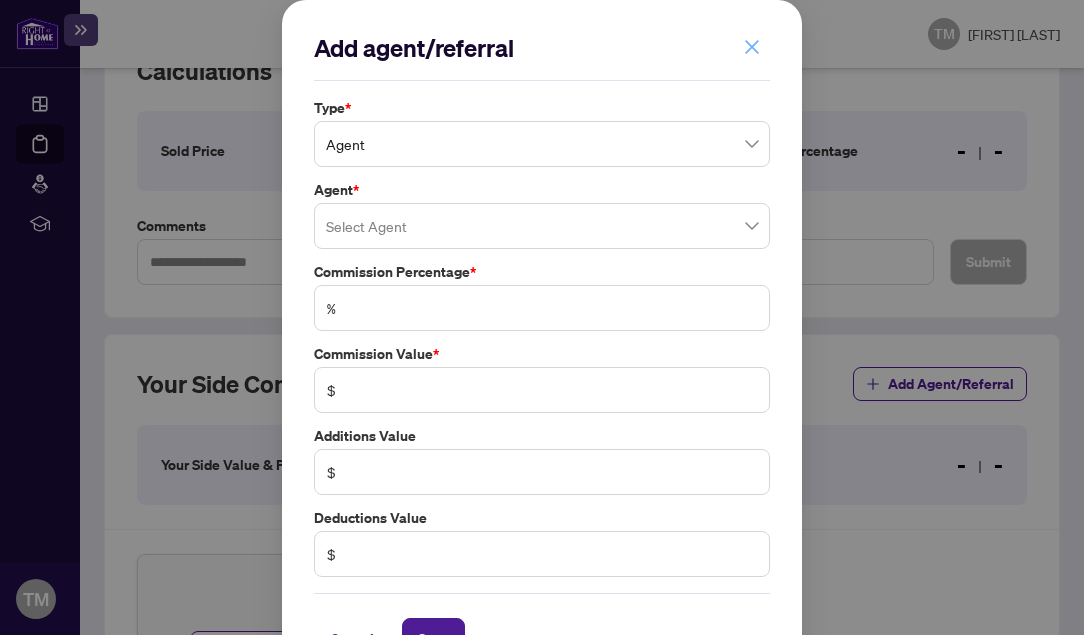 click at bounding box center [752, 47] 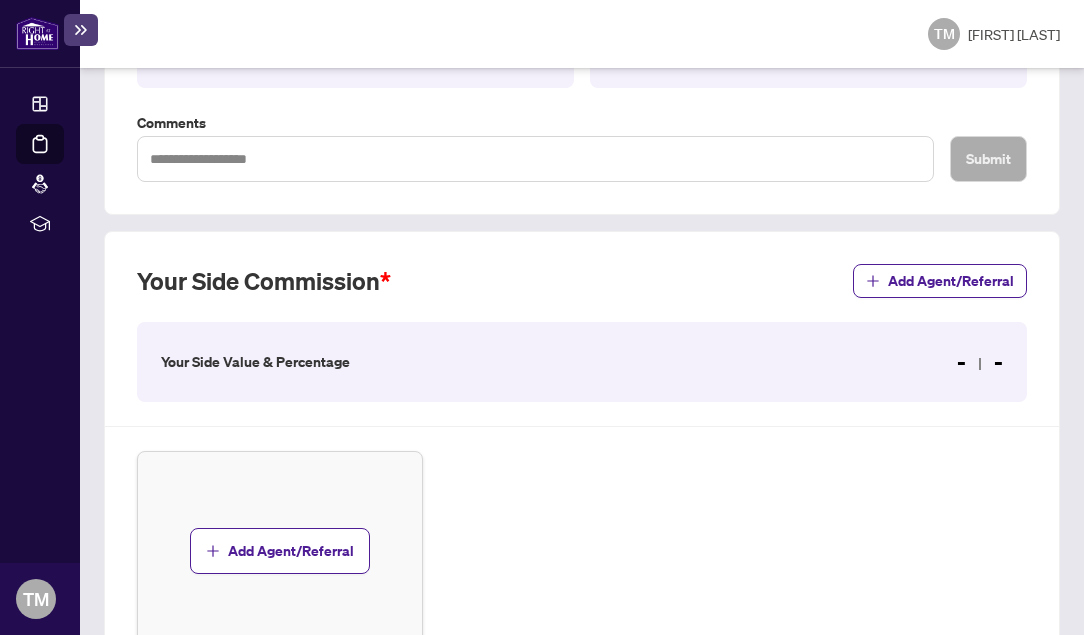 scroll, scrollTop: 437, scrollLeft: 0, axis: vertical 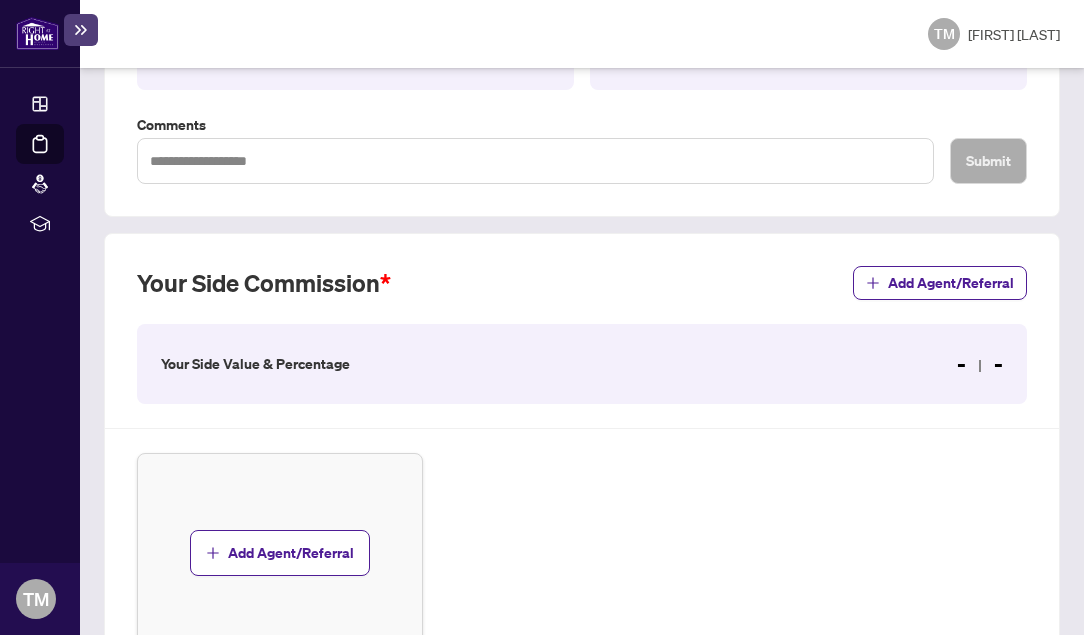 click on "Your Side Commission" at bounding box center (264, 283) 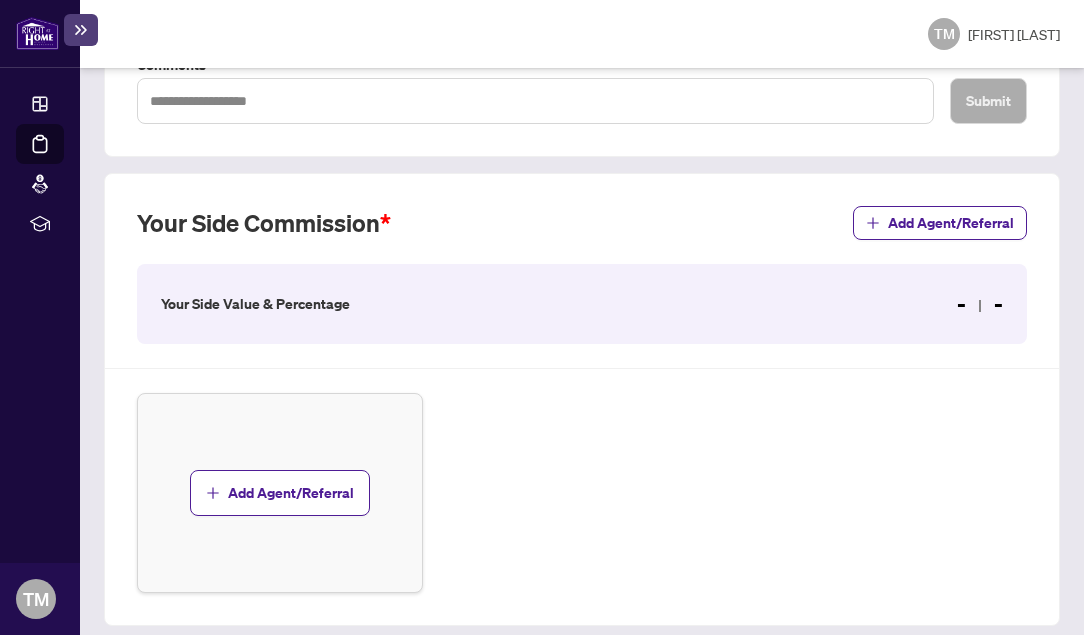 scroll, scrollTop: 496, scrollLeft: 0, axis: vertical 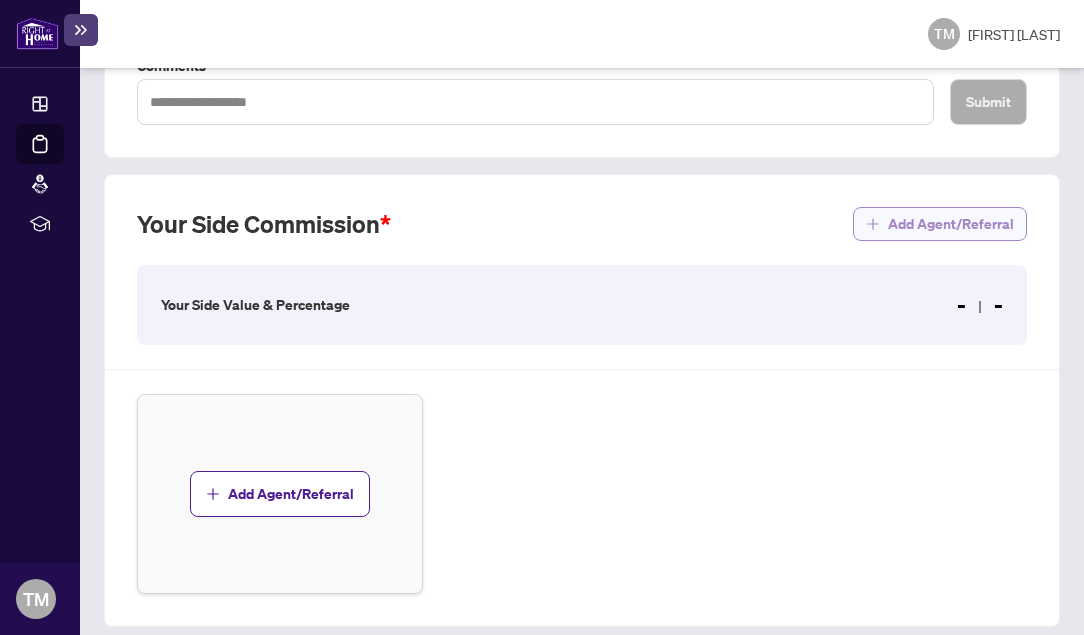 click on "Add Agent/Referral" at bounding box center [951, 224] 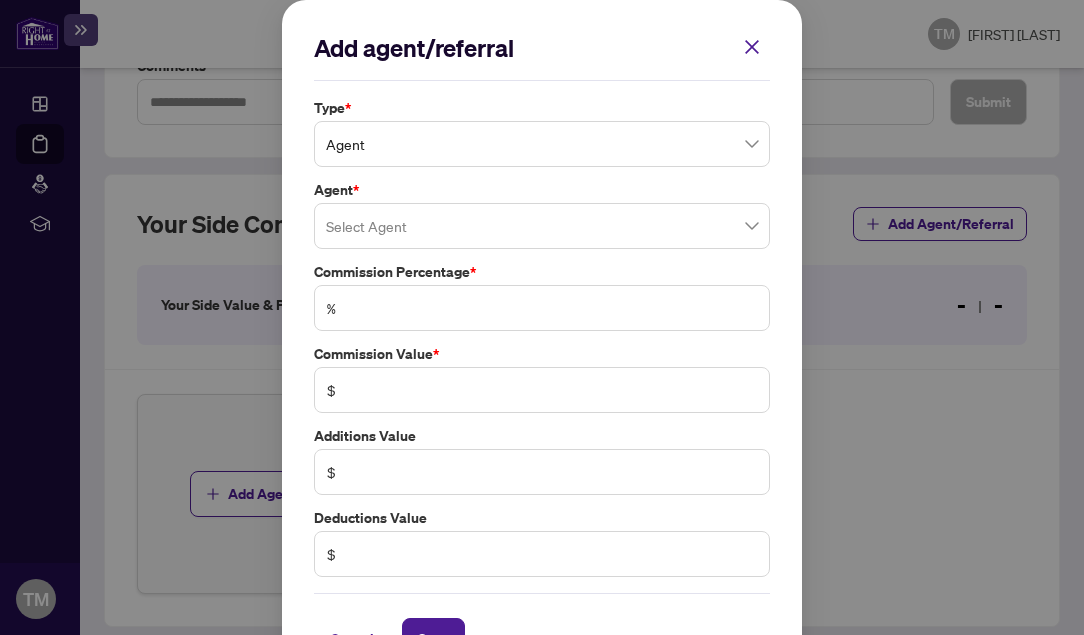 click at bounding box center [542, 226] 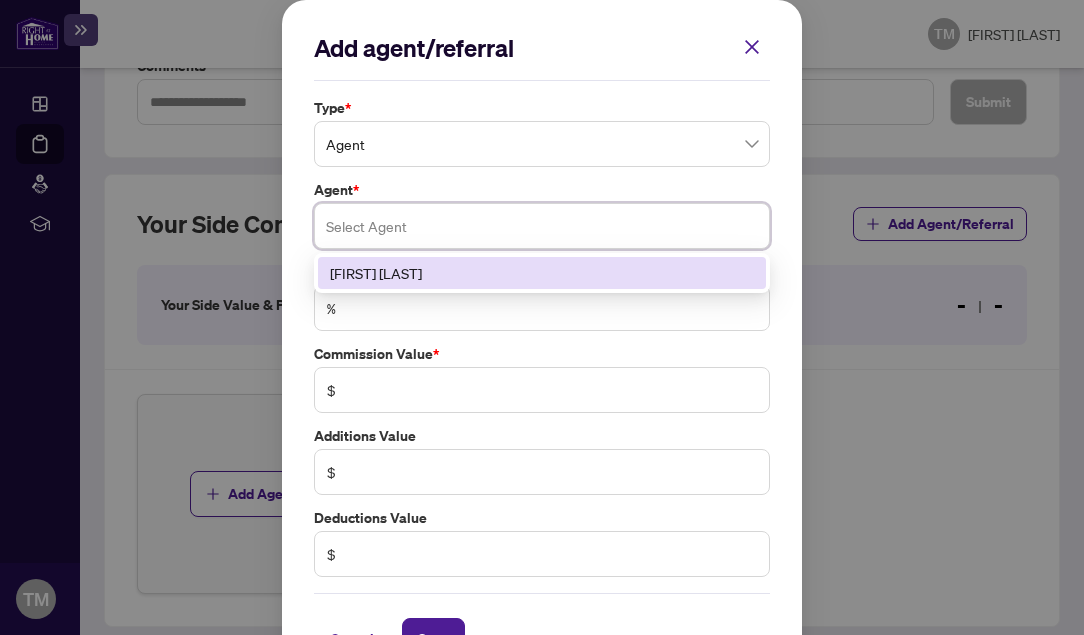 click on "[FIRST] [LAST]" at bounding box center [542, 273] 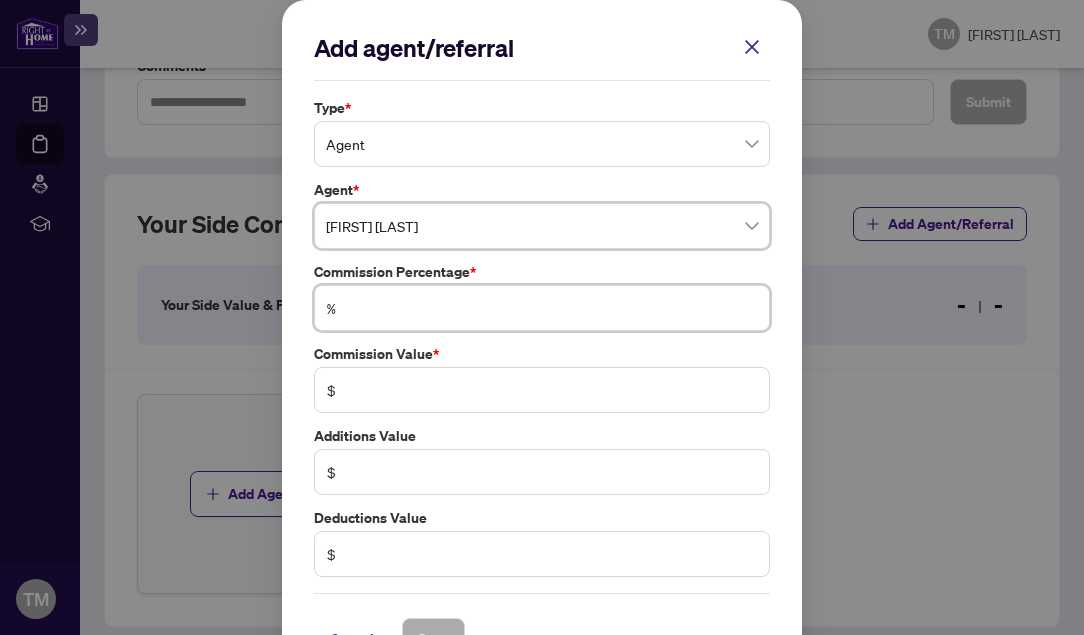click at bounding box center (552, 308) 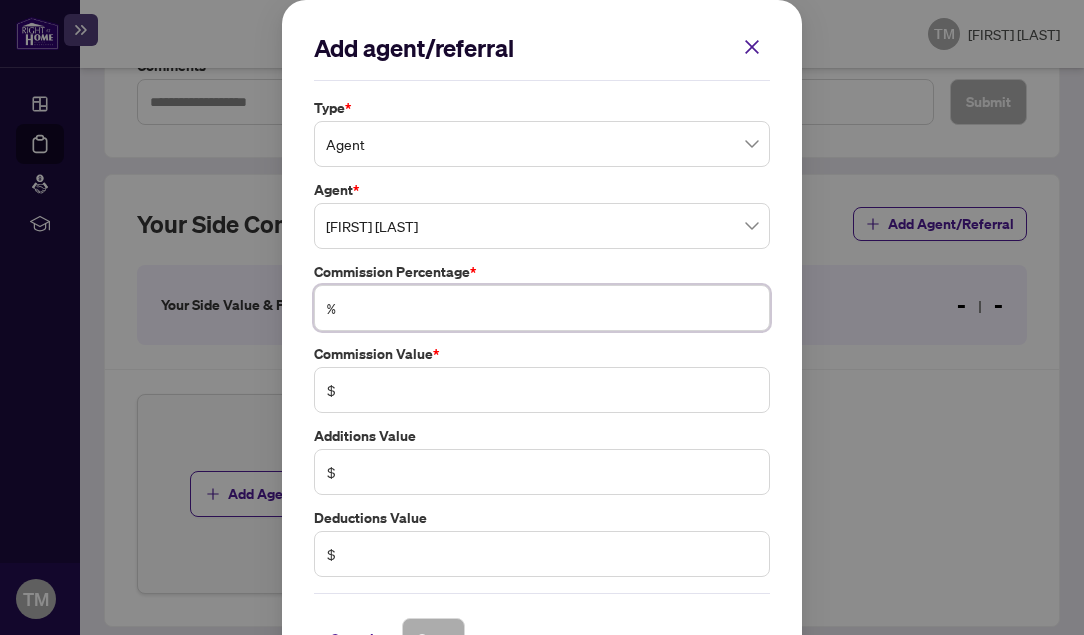 type on "*" 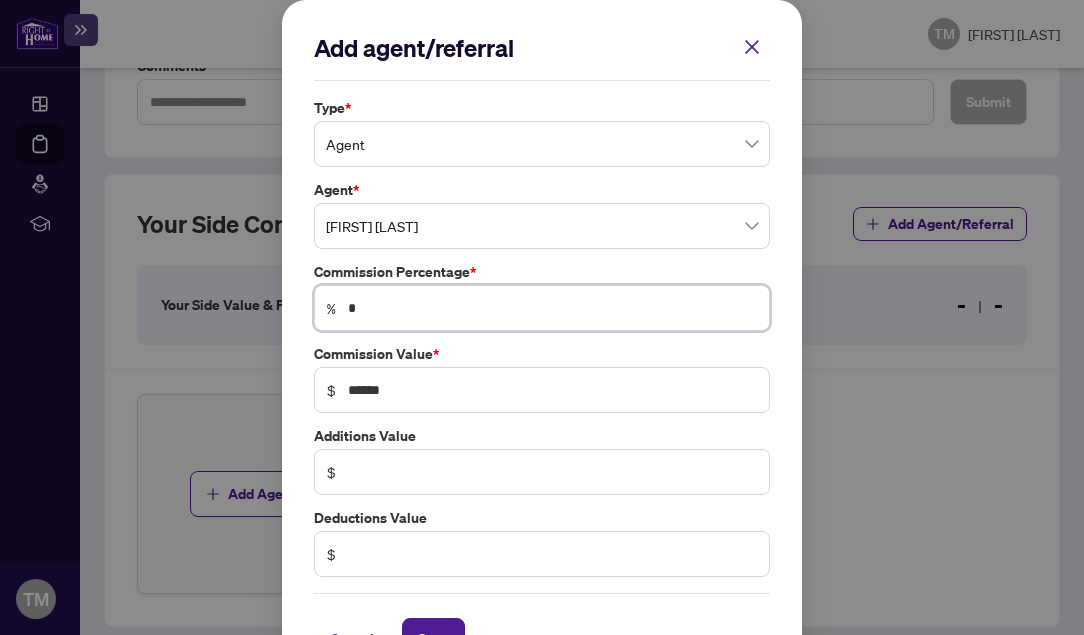 type on "*" 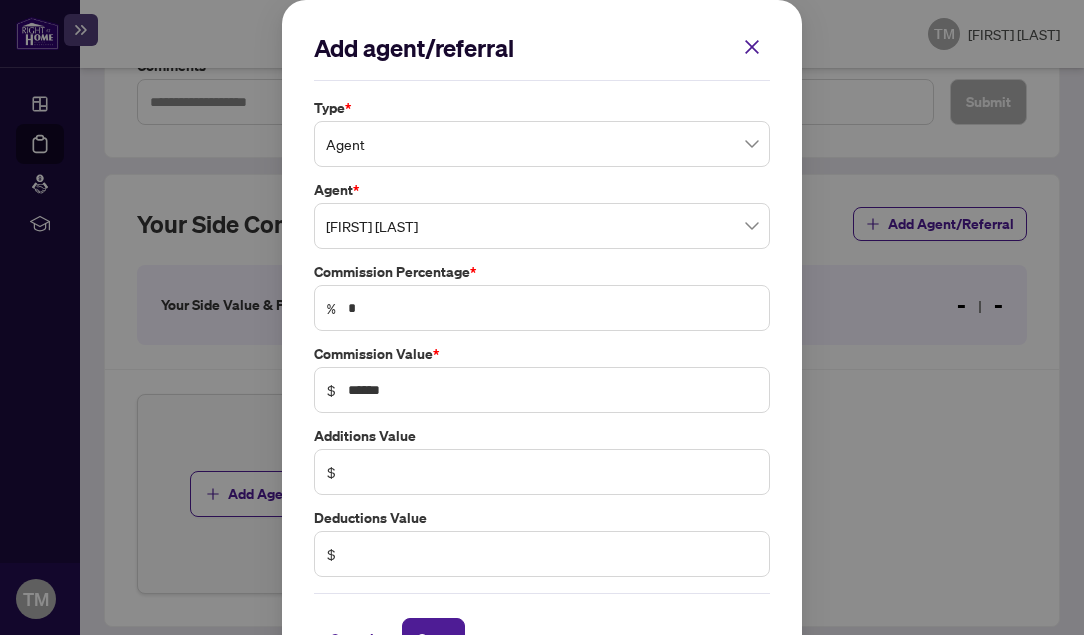click on "Type * Agent Agent * [FIRST] [LAST] [NUMBER] [FIRST] [LAST] Commission Percentage * % * Commission Value * $ ****** Additions Value $ Deductions Value $" at bounding box center (542, 337) 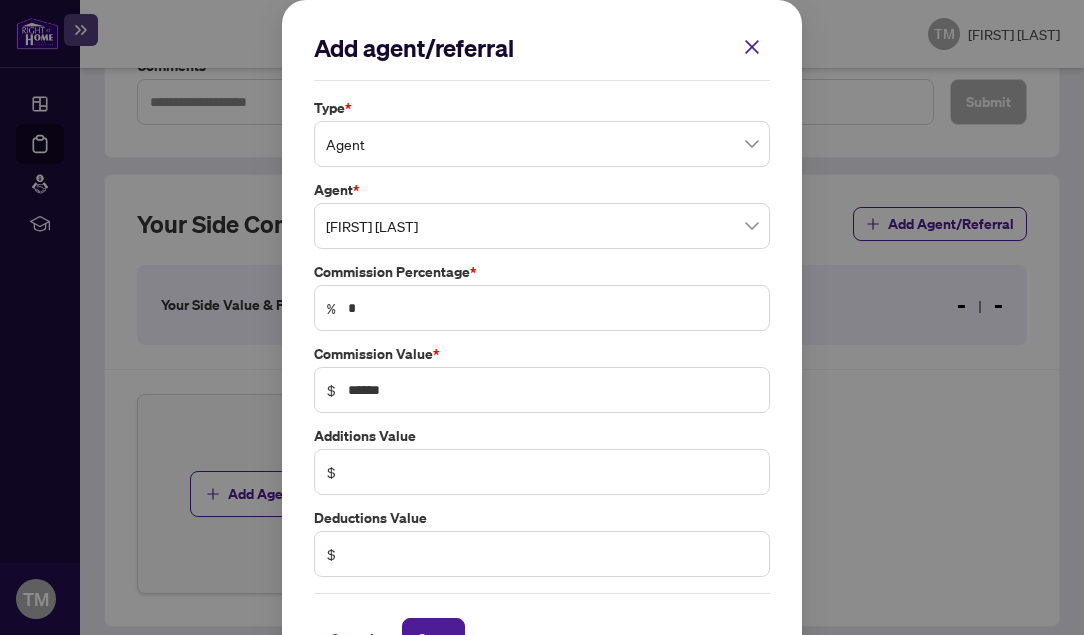 scroll, scrollTop: 56, scrollLeft: 0, axis: vertical 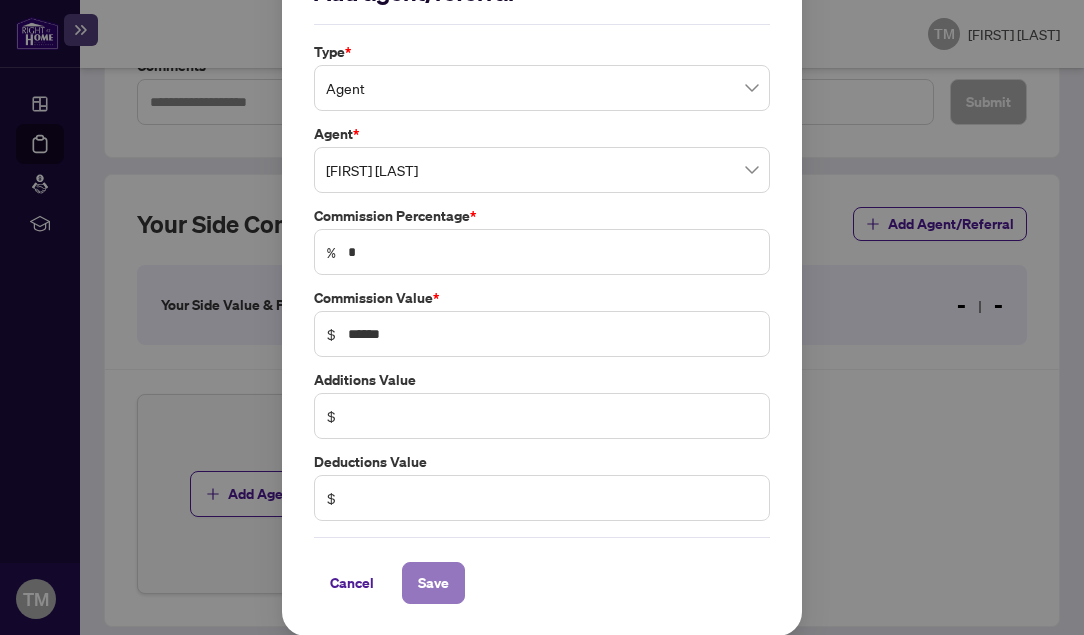 click on "Save" at bounding box center (433, 583) 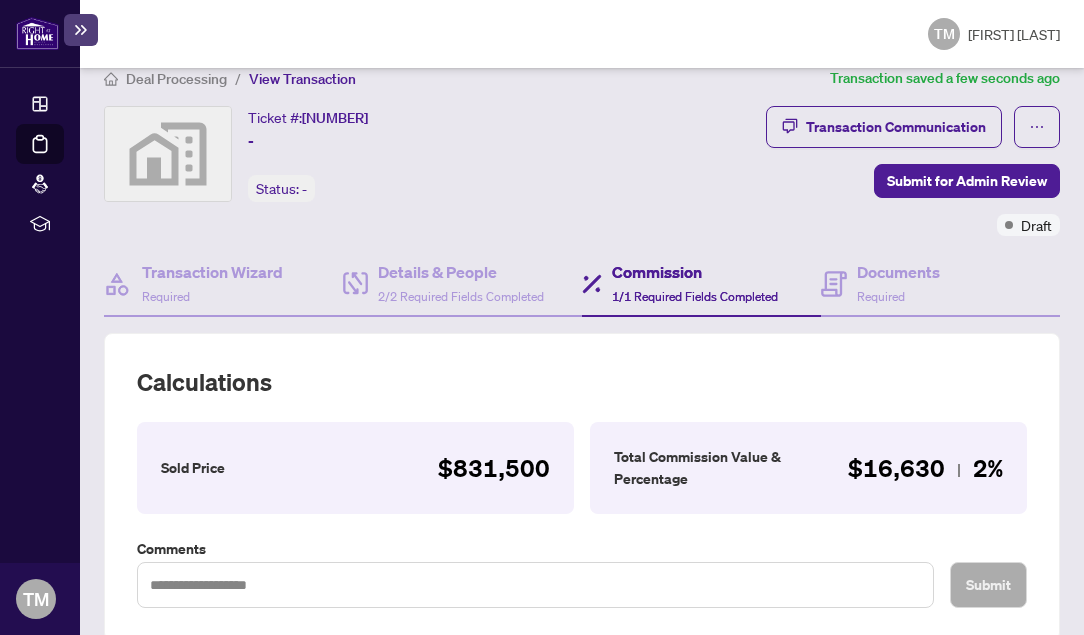 scroll, scrollTop: 0, scrollLeft: 0, axis: both 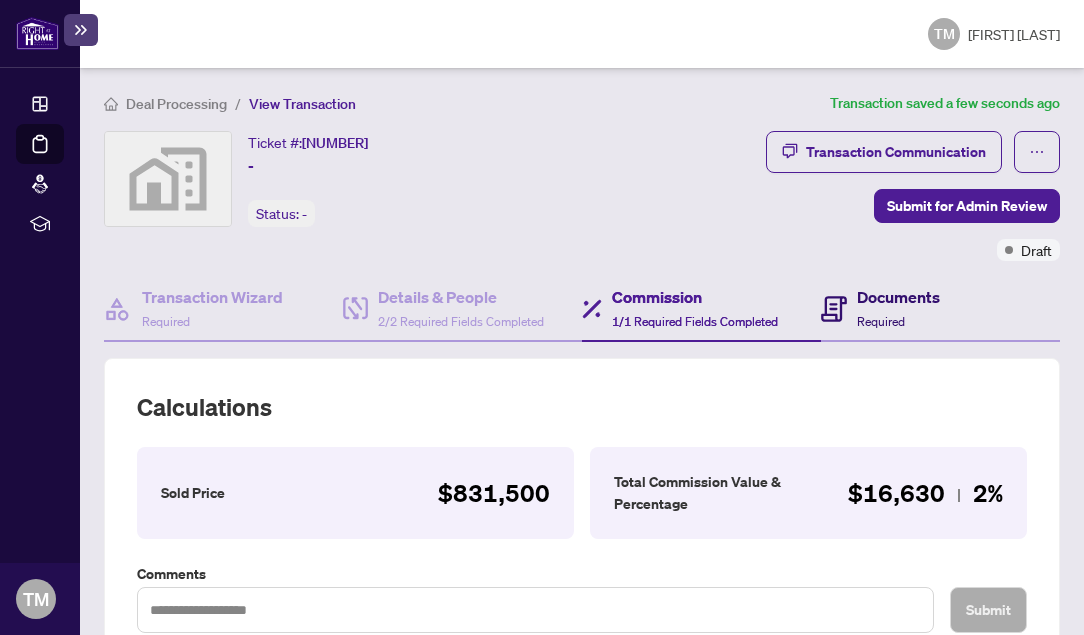 click on "Documents Required" at bounding box center (880, 308) 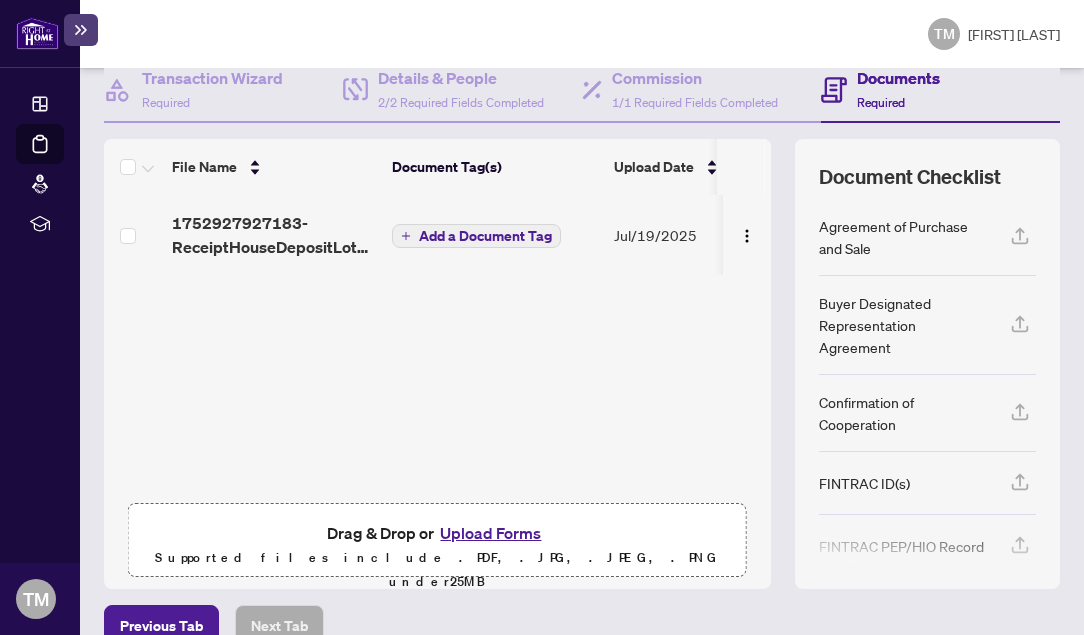 scroll, scrollTop: 225, scrollLeft: 0, axis: vertical 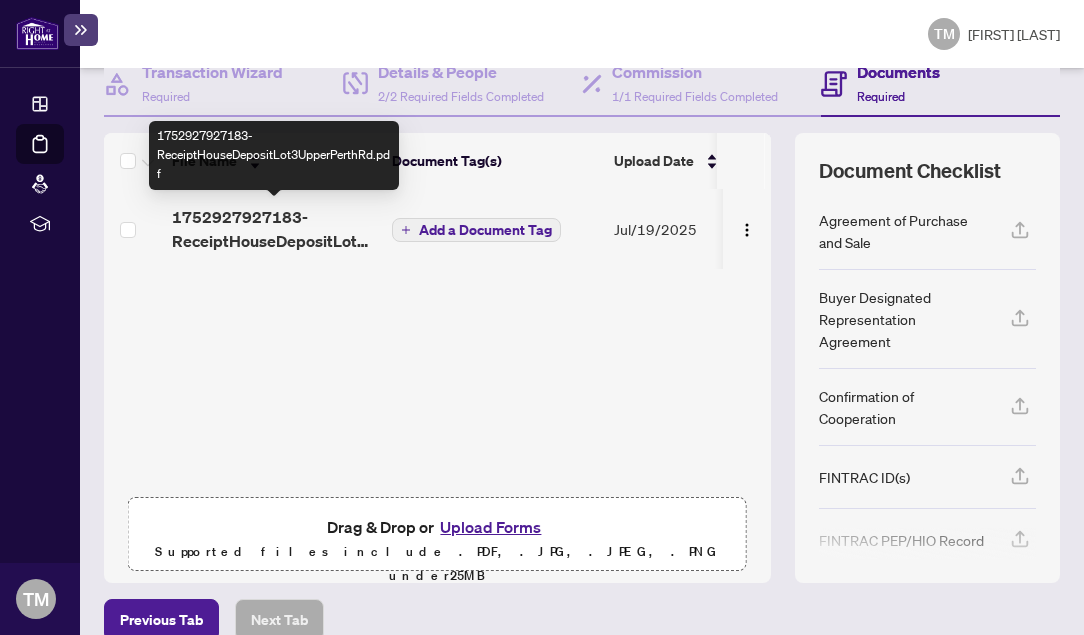 click on "1752927927183-ReceiptHouseDepositLot3UpperPerthRd.pdf" at bounding box center [274, 229] 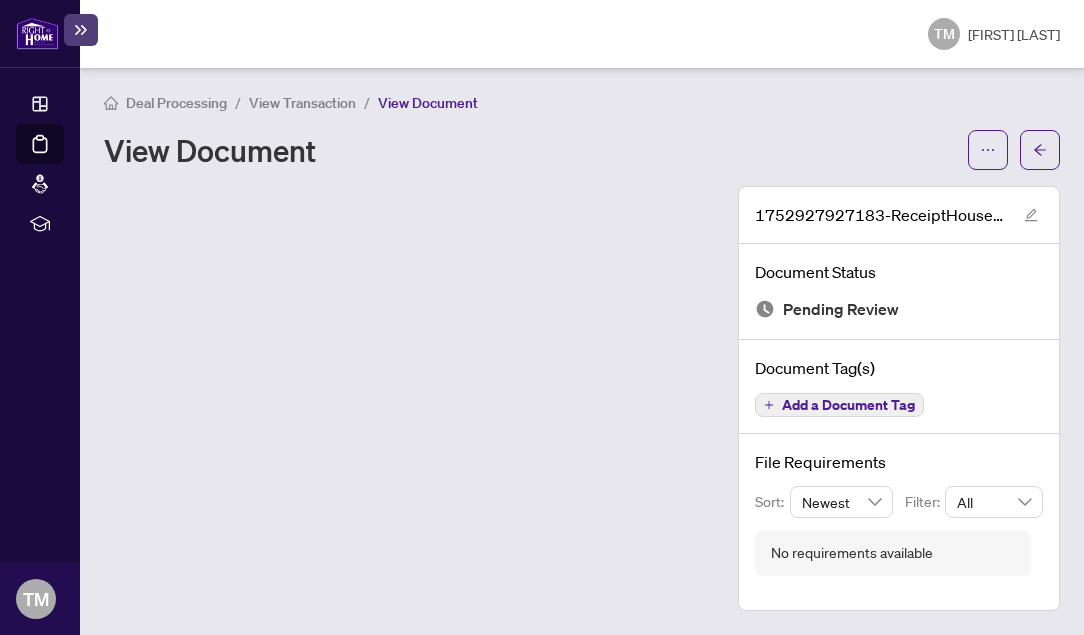 scroll, scrollTop: 0, scrollLeft: 0, axis: both 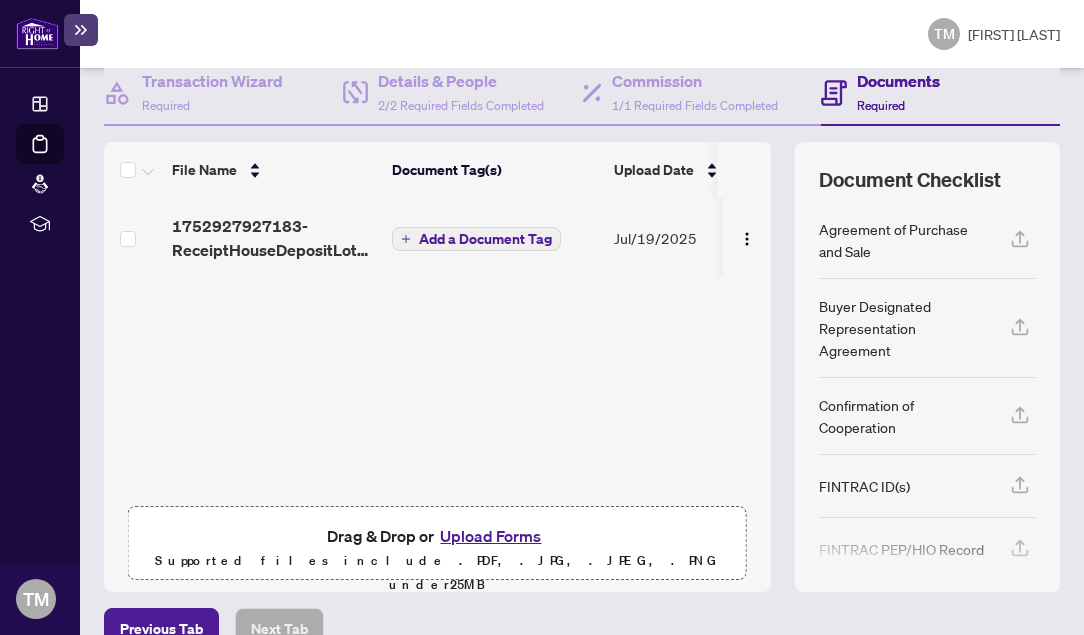 click 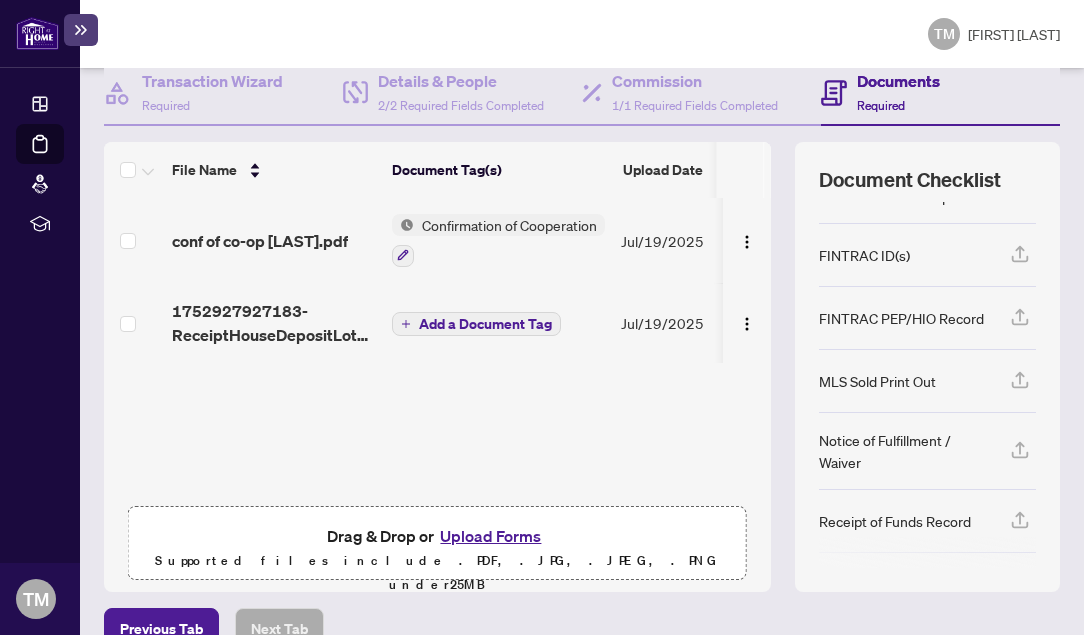 scroll, scrollTop: 220, scrollLeft: 0, axis: vertical 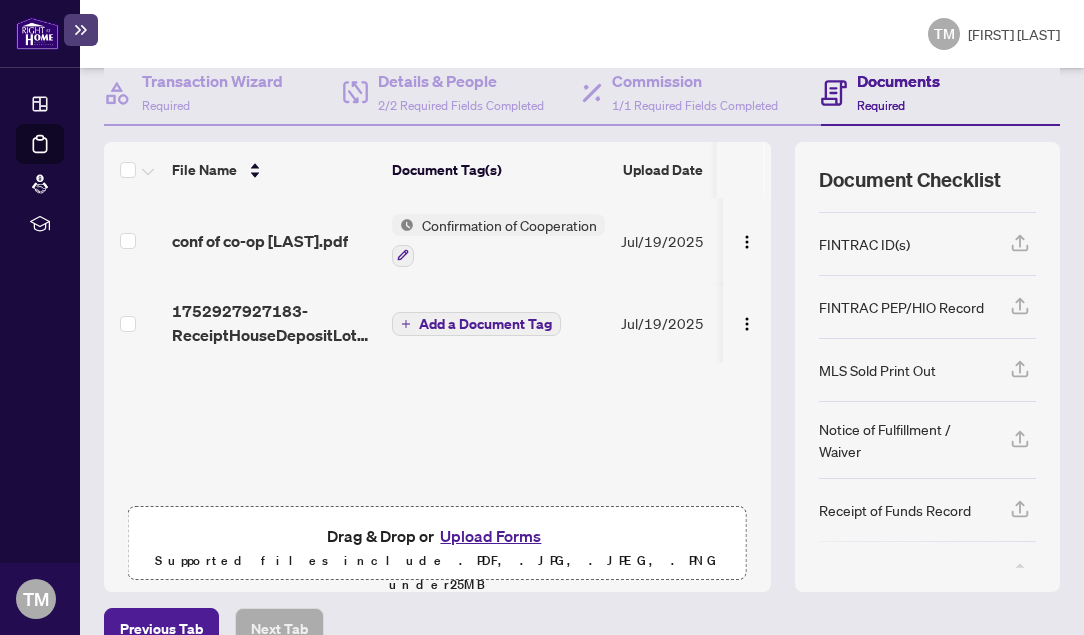 click 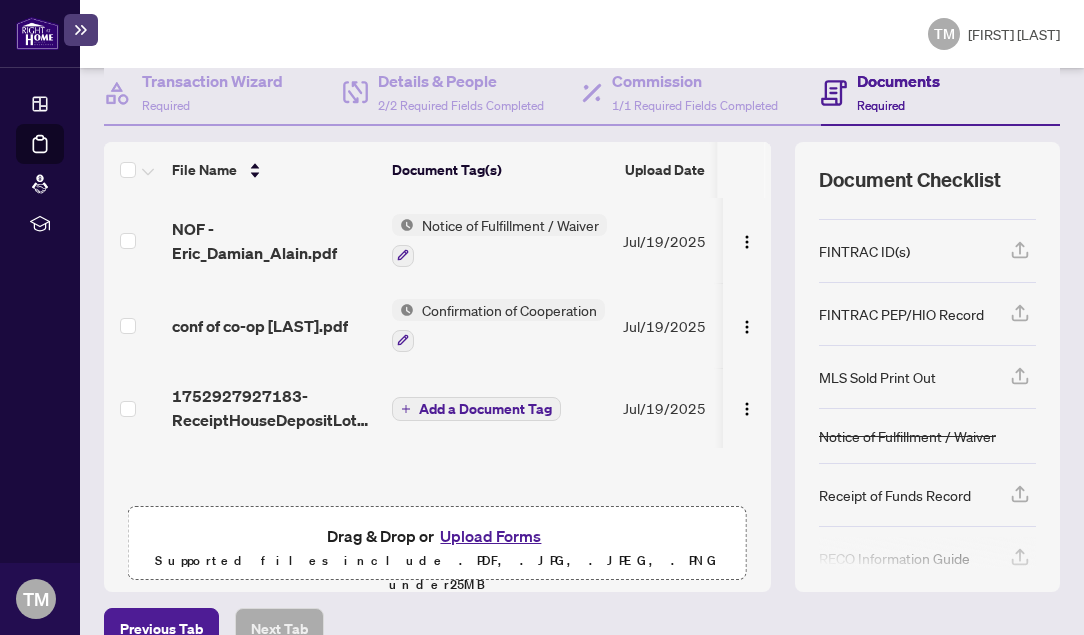 scroll, scrollTop: 216, scrollLeft: 0, axis: vertical 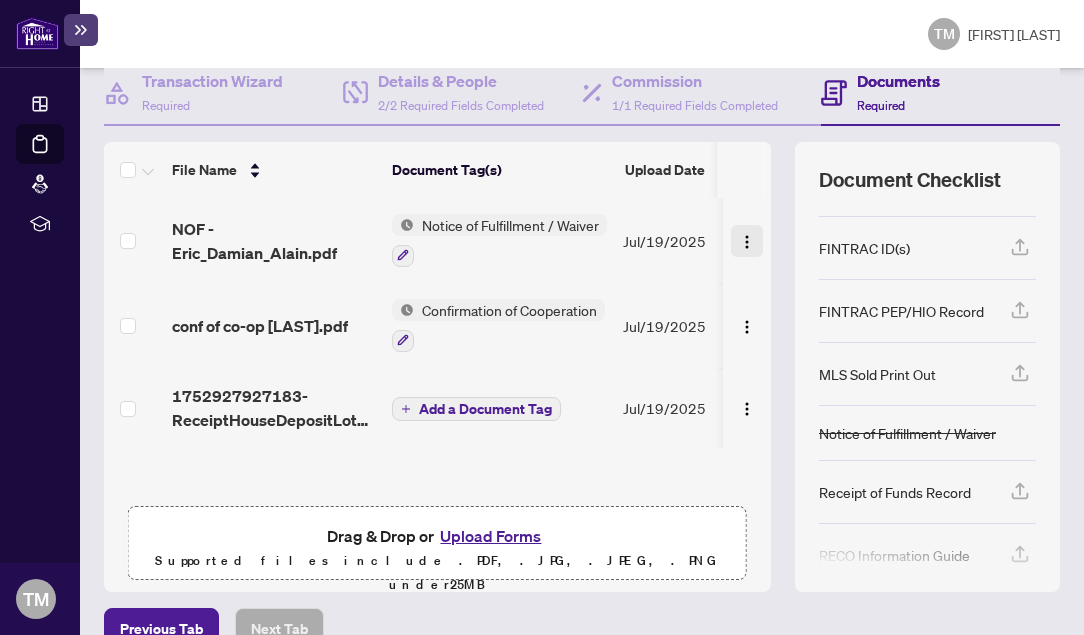 click at bounding box center (747, 242) 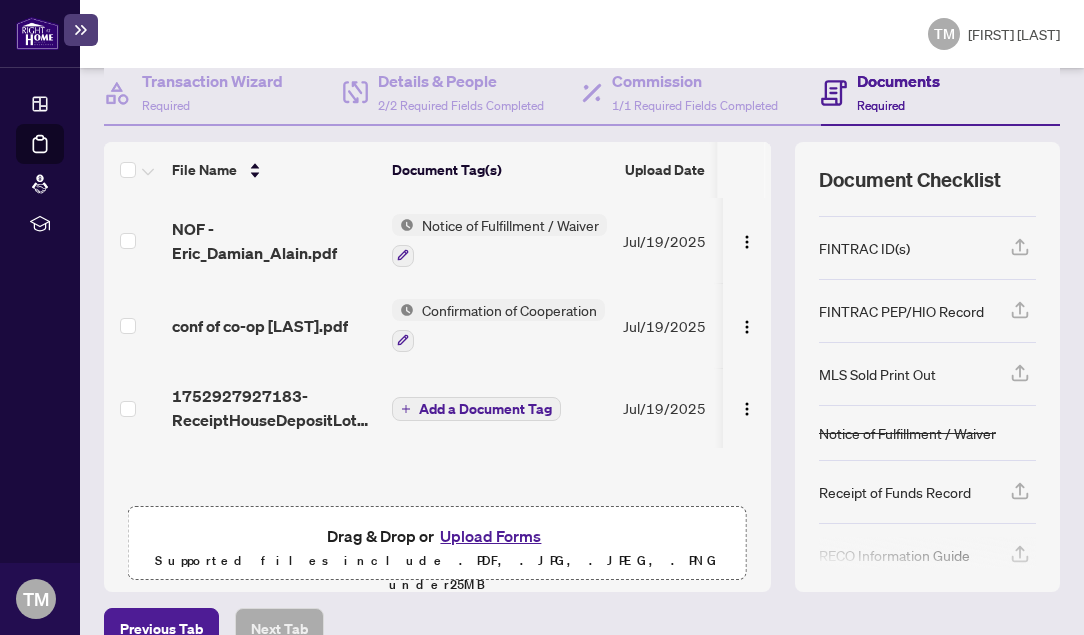 click on "File Name Document Tag(s) Upload Date Status NOF - Eric_Damian_Alain.pdf Notice of Fulfillment / Waiver Jul/19/2025 Pending Review conf of co-op Damian.pdf Confirmation of Cooperation Jul/19/2025 Pending Review 1752927927183-ReceiptHouseDepositLot3UpperPerthRd.pdf Add a Document Tag Jul/19/2025 Pending Review Drag & Drop or Upload Forms Supported files include .PDF, .JPG, .JPEG, .PNG under 25 MB Document Checklist Agreement of Purchase and Sale Buyer Designated Representation Agreement Confirmation of Cooperation FINTRAC ID(s) FINTRAC PEP/HIO Record MLS Sold Print Out Notice of Fulfillment / Waiver Receipt of Funds Record RECO Information Guide" at bounding box center (582, 367) 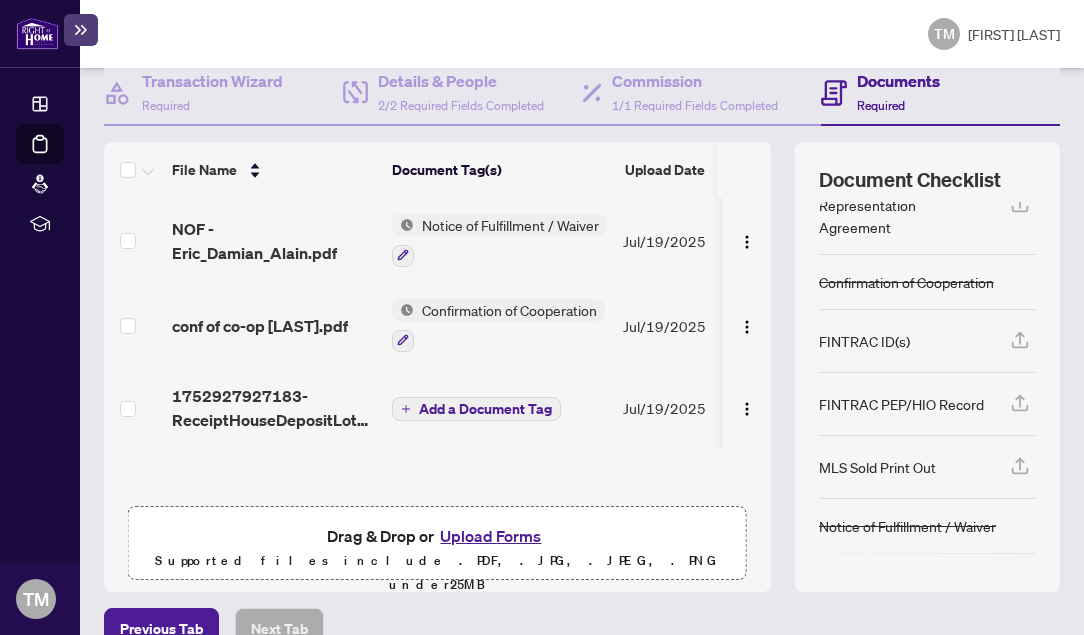 scroll, scrollTop: 126, scrollLeft: 0, axis: vertical 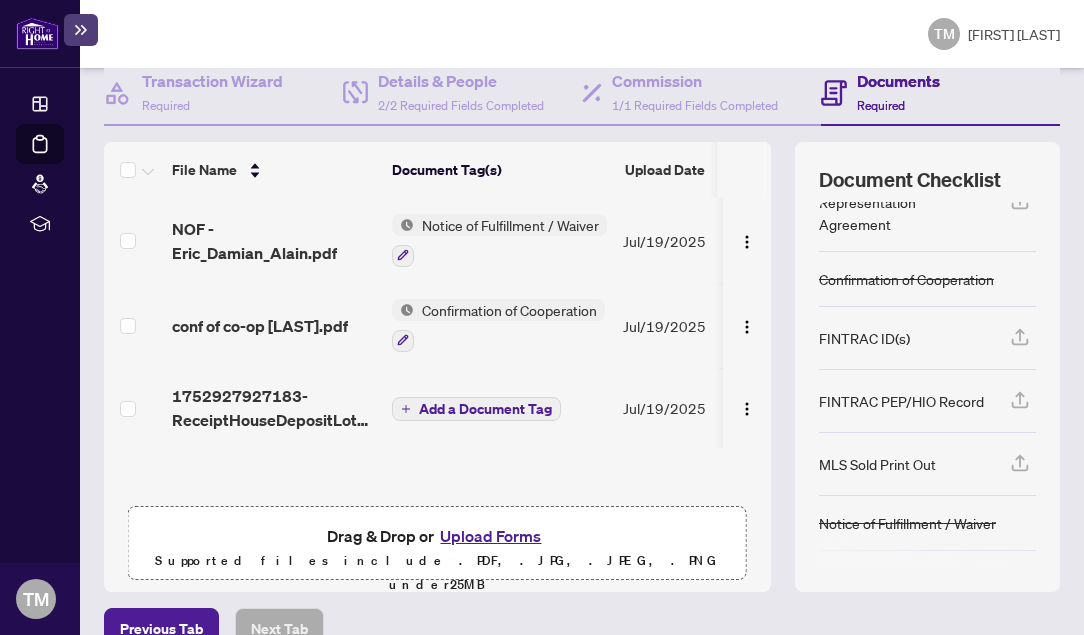 click on "Notice of Fulfillment / Waiver" at bounding box center [907, 523] 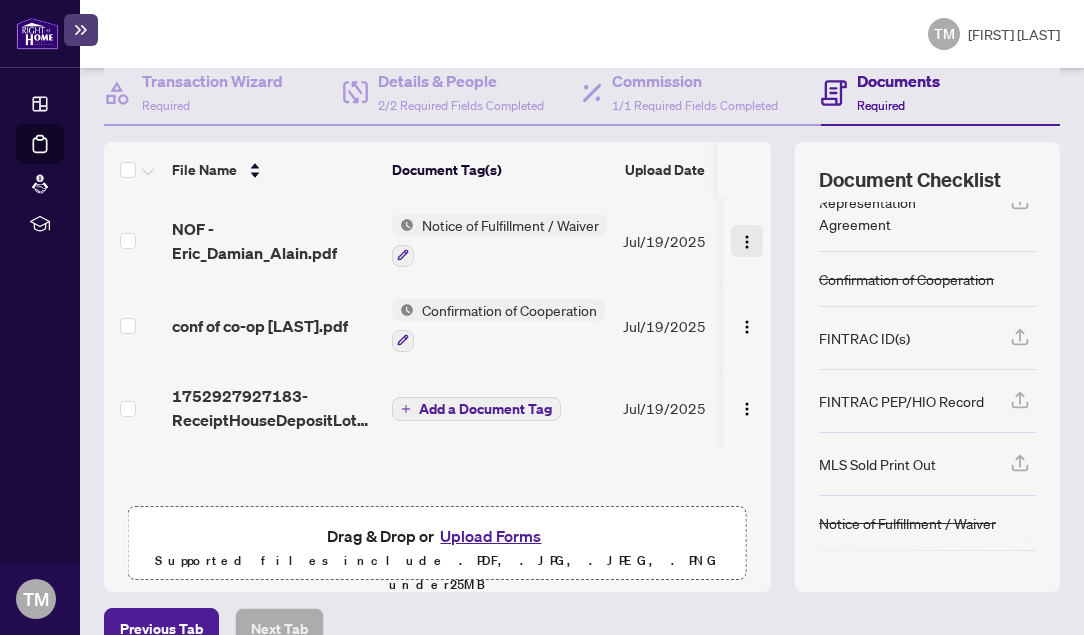 click at bounding box center (747, 242) 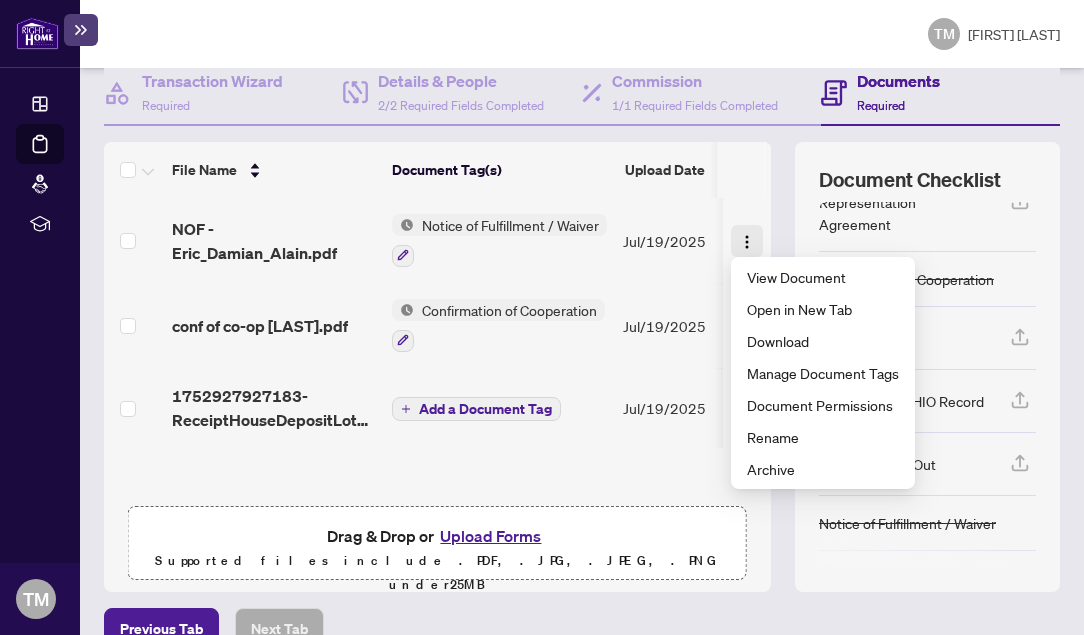 type 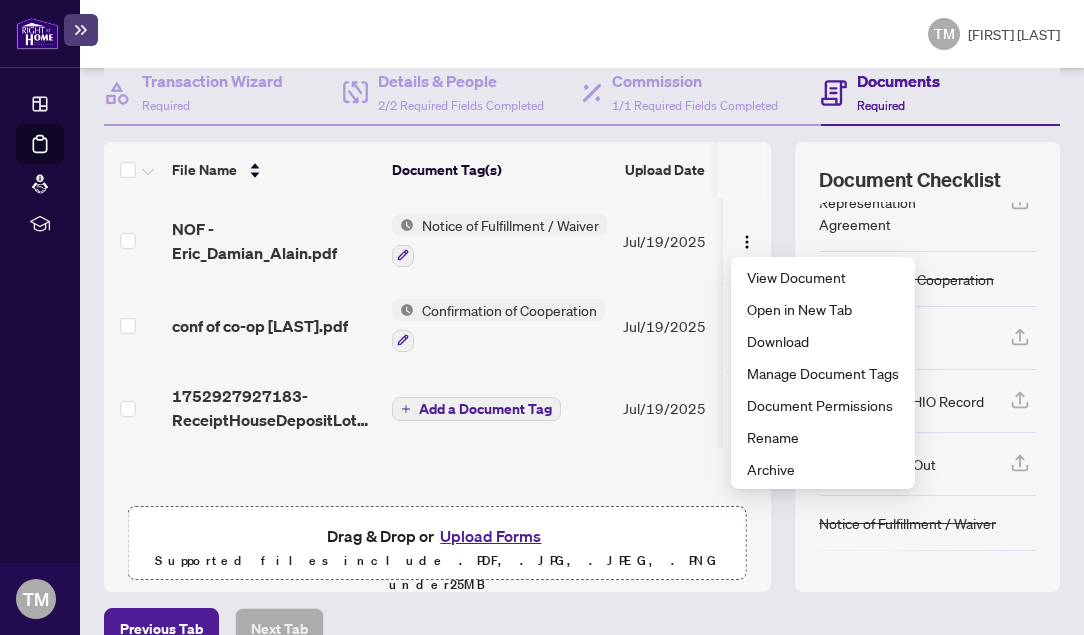click on "Jul/19/2025" at bounding box center [683, 240] 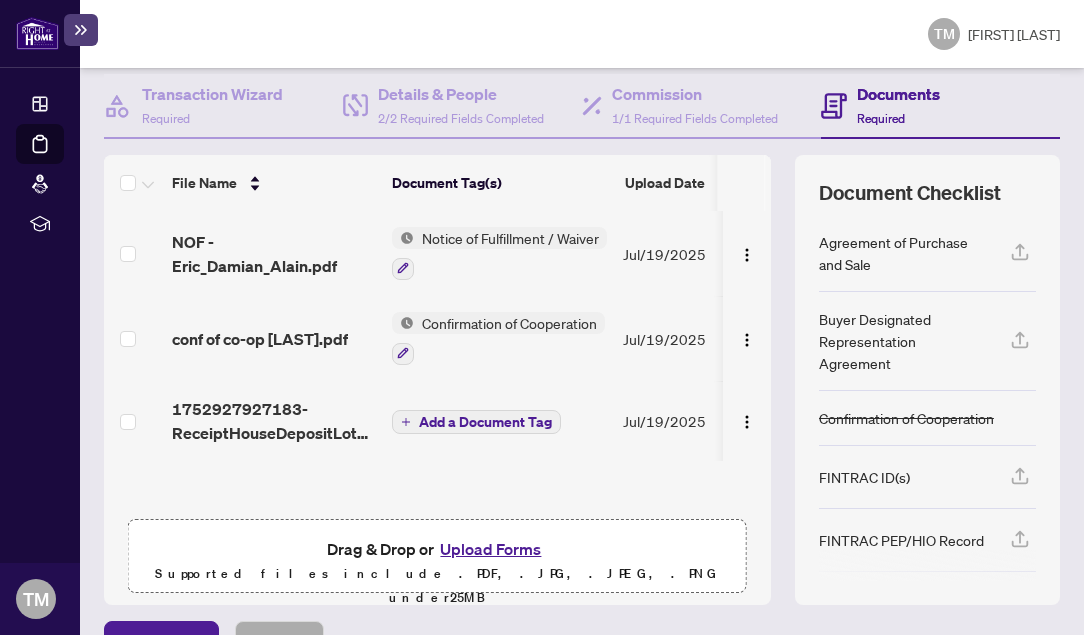 scroll, scrollTop: 198, scrollLeft: 0, axis: vertical 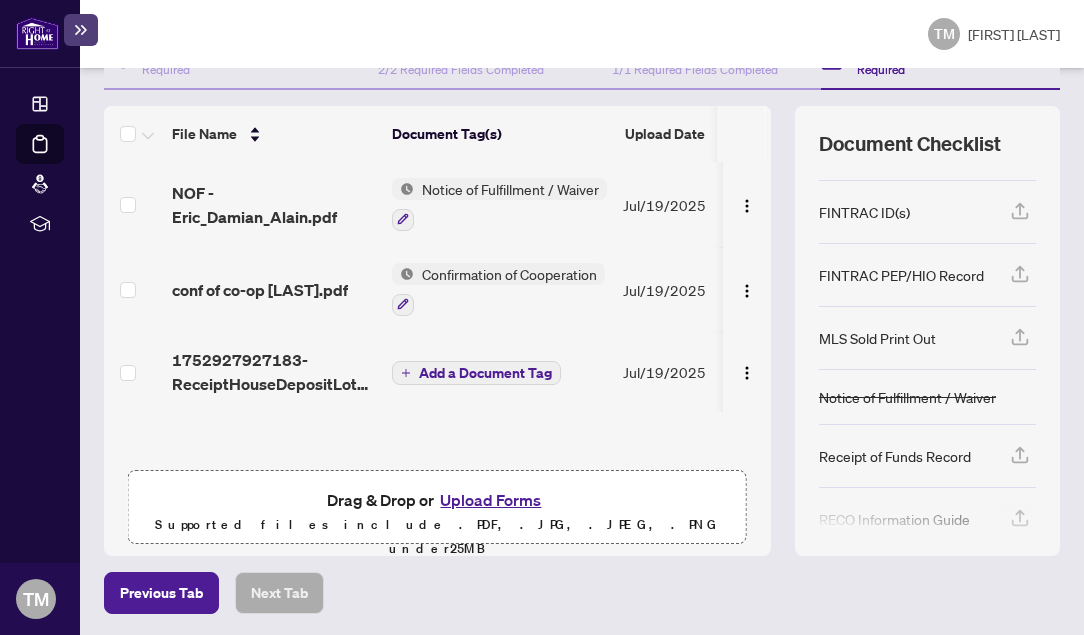 click 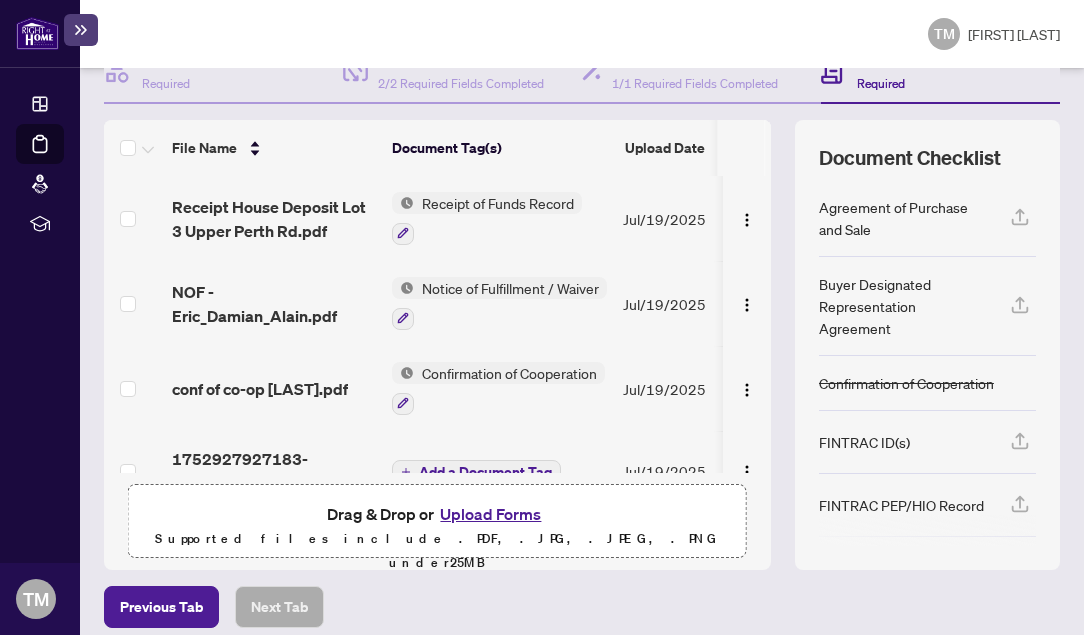 scroll, scrollTop: 252, scrollLeft: 0, axis: vertical 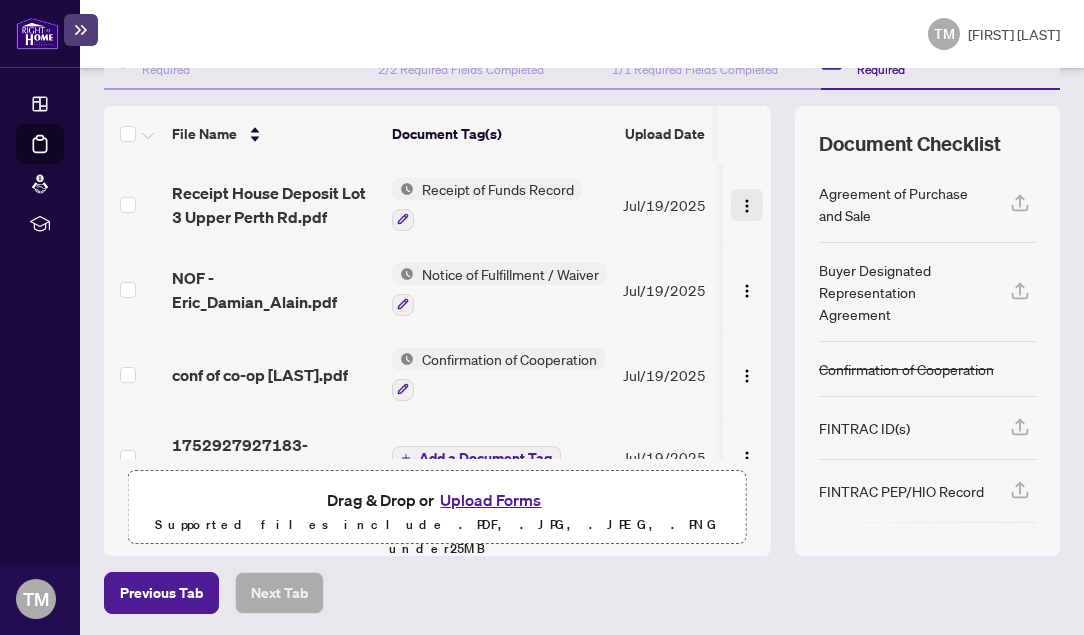 click at bounding box center [747, 206] 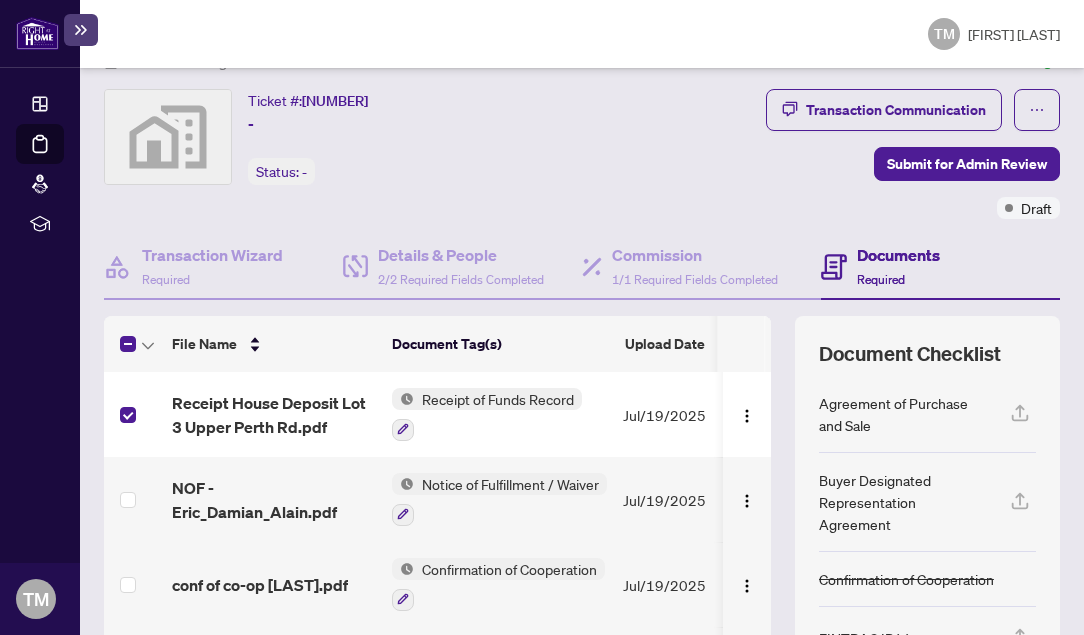scroll, scrollTop: 36, scrollLeft: 0, axis: vertical 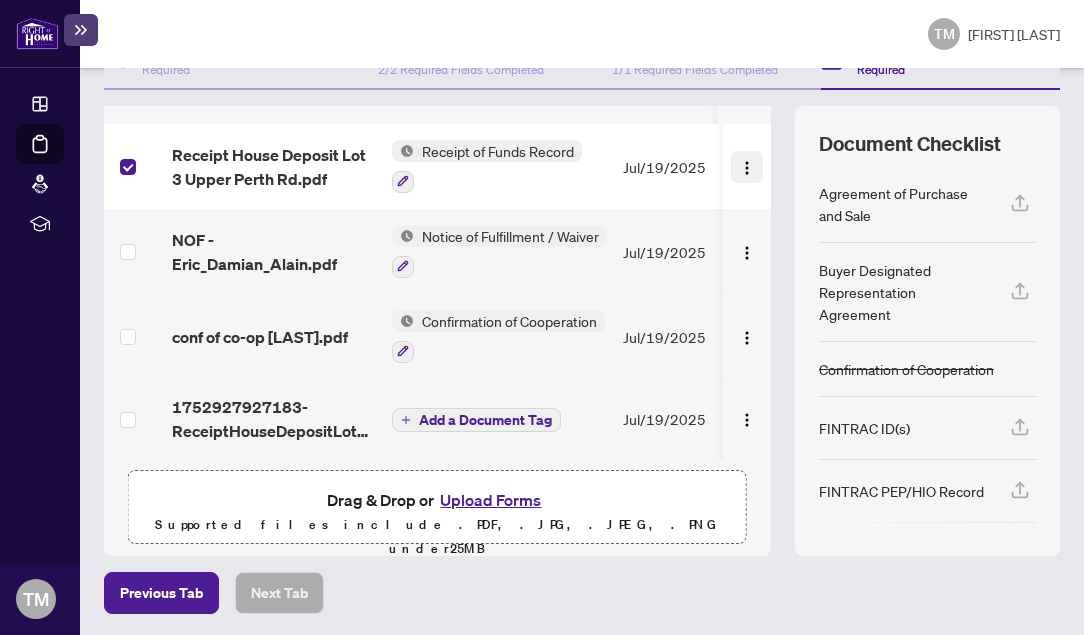 click at bounding box center (747, 167) 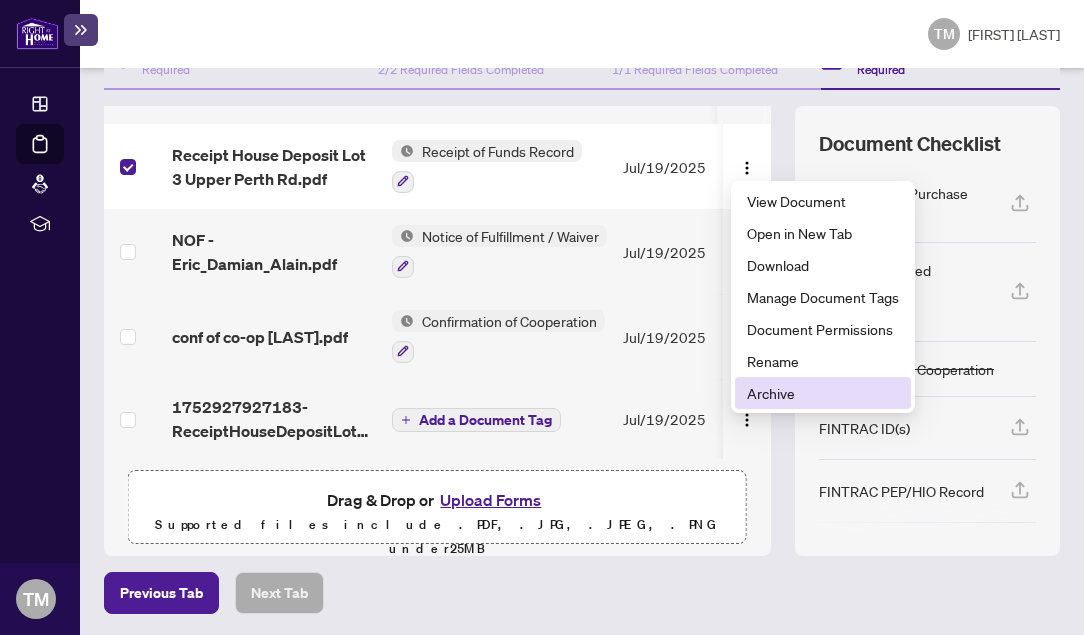click on "Archive" at bounding box center [823, 393] 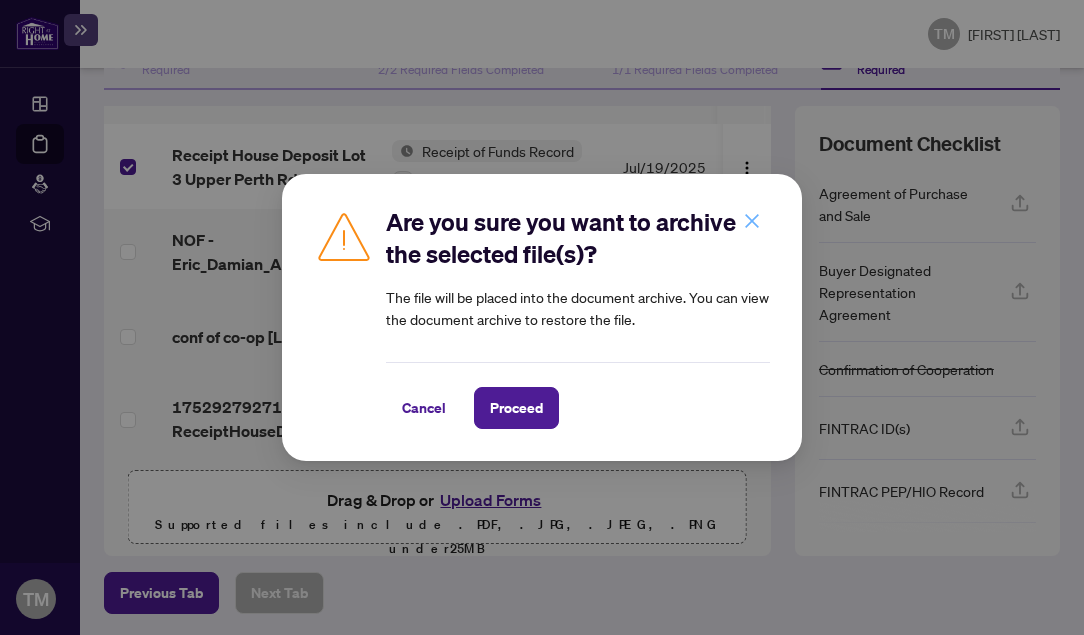 click at bounding box center [752, 221] 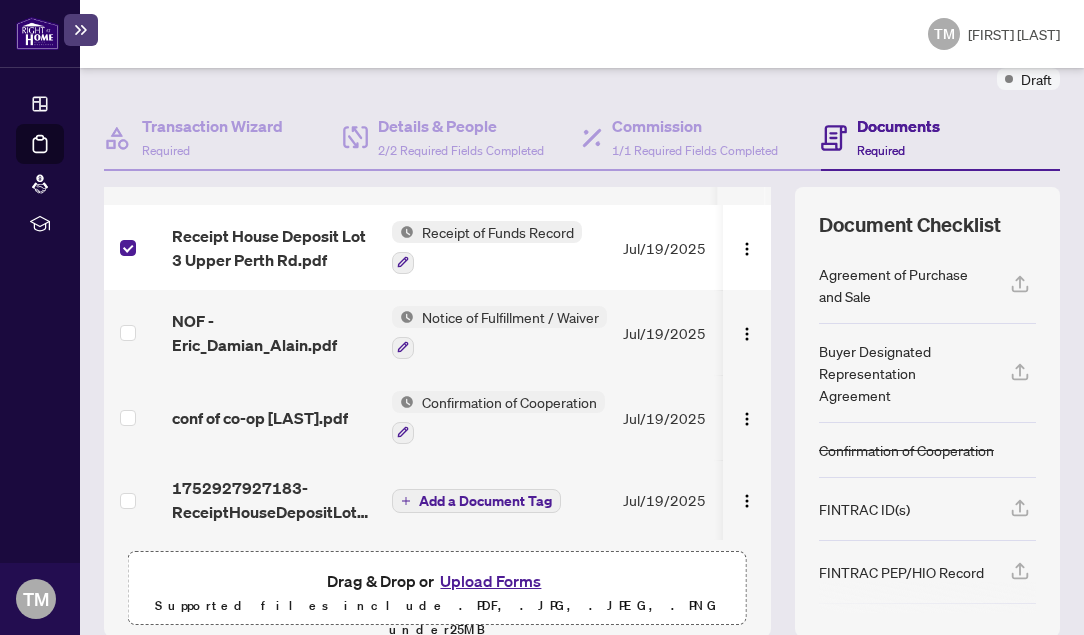 scroll, scrollTop: 166, scrollLeft: 0, axis: vertical 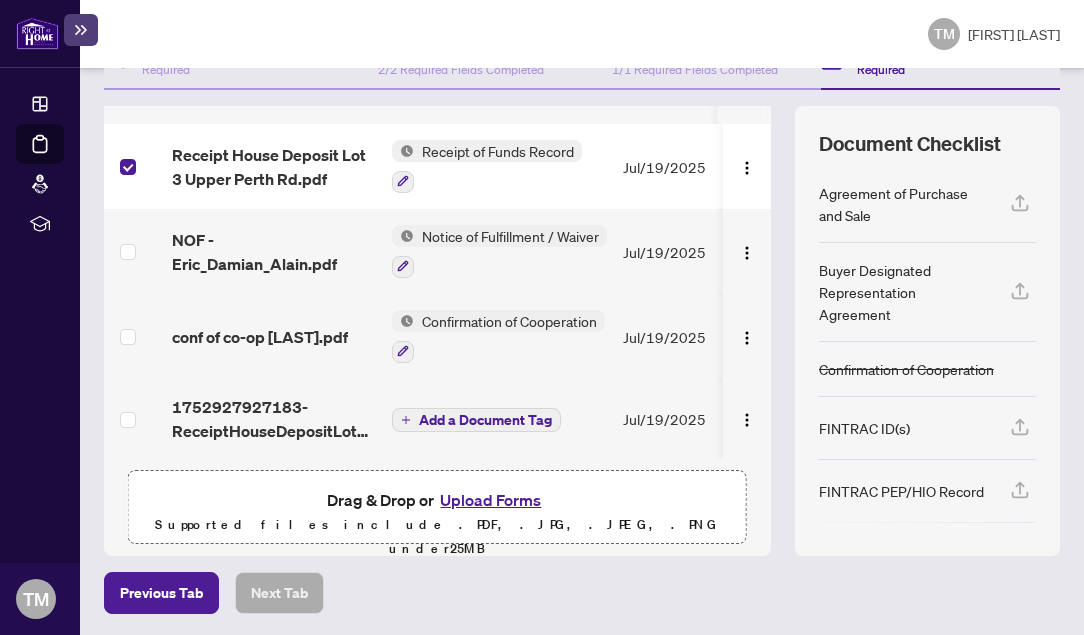 click on "Receipt of Funds Record" at bounding box center [498, 151] 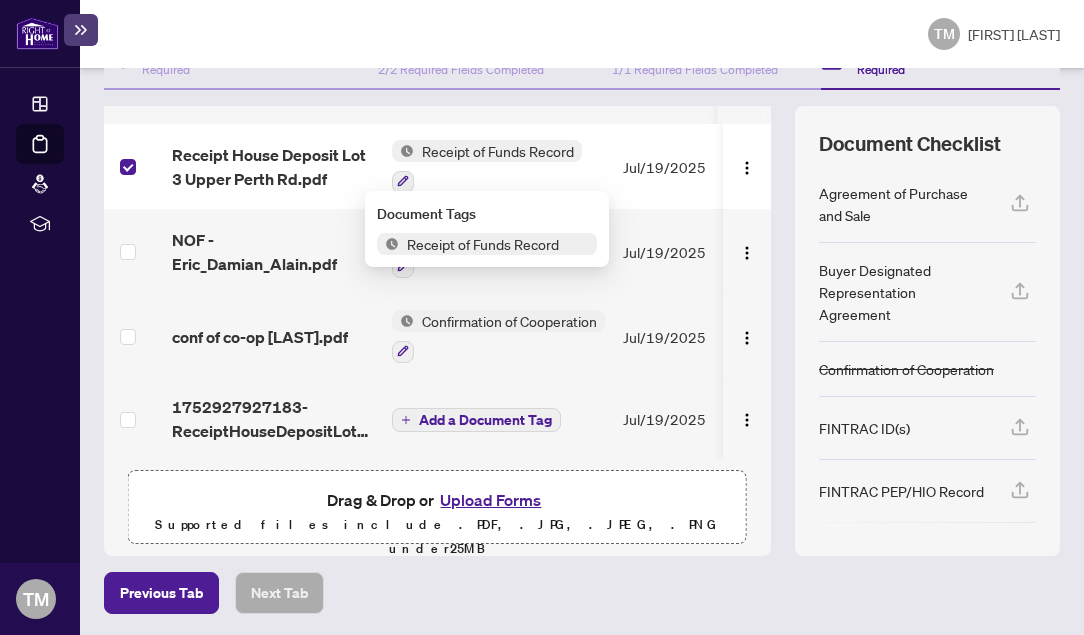 click on "Receipt of Funds Record" at bounding box center [498, 151] 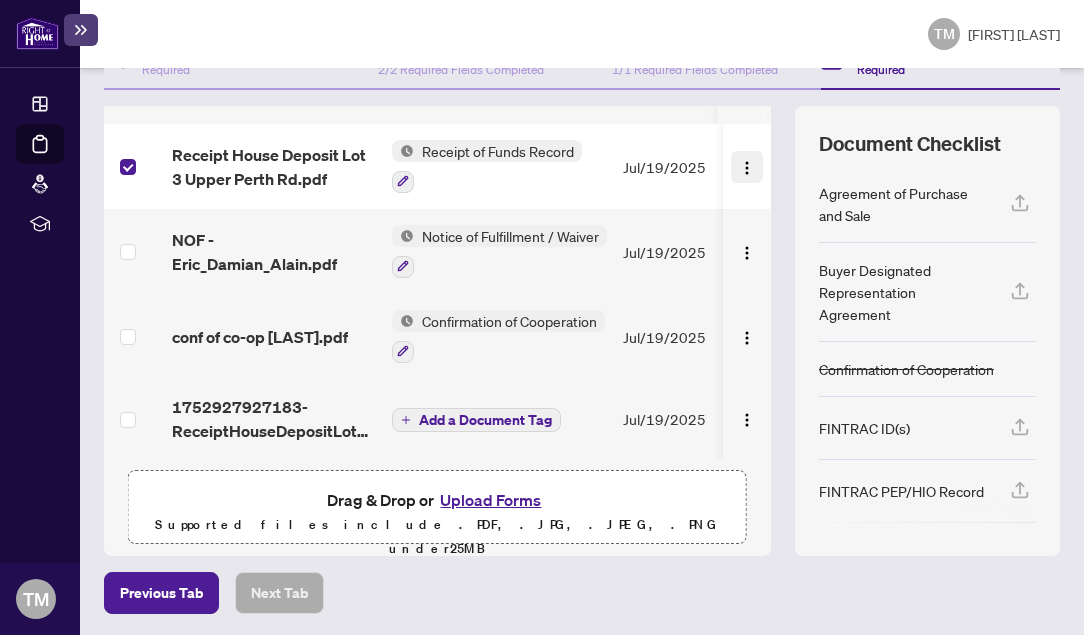 click at bounding box center (747, 167) 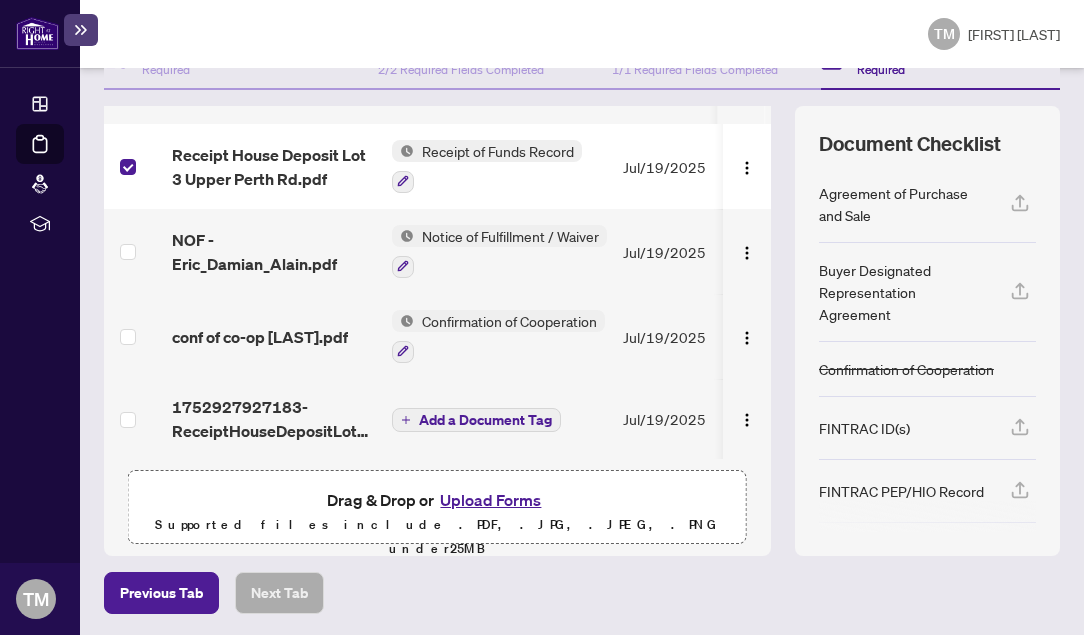 click on "Add a Document Tag" at bounding box center (499, 419) 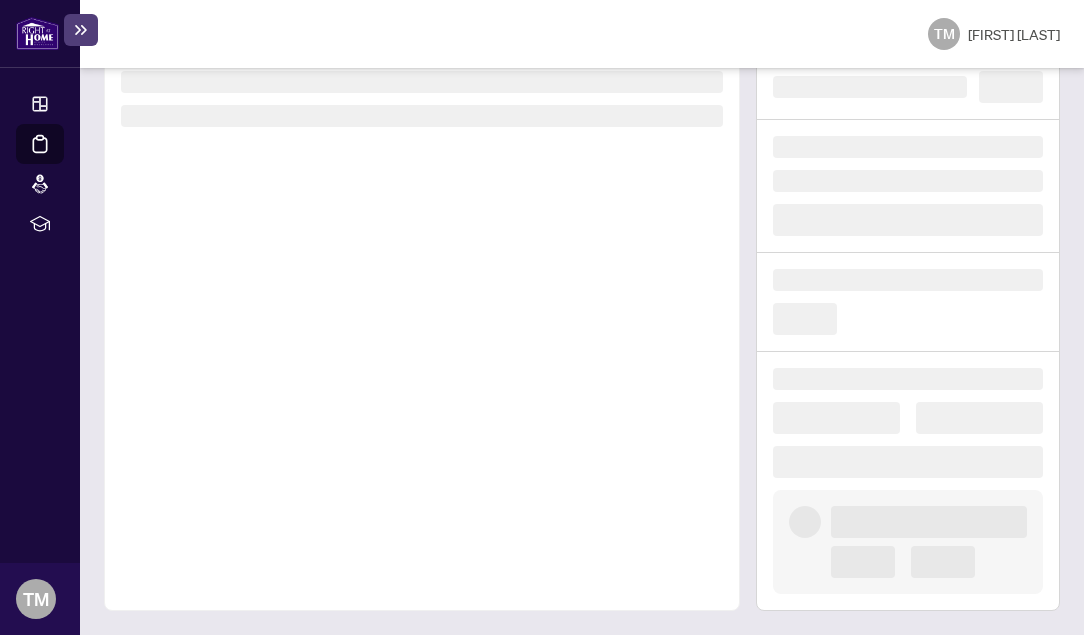 scroll, scrollTop: 113, scrollLeft: 0, axis: vertical 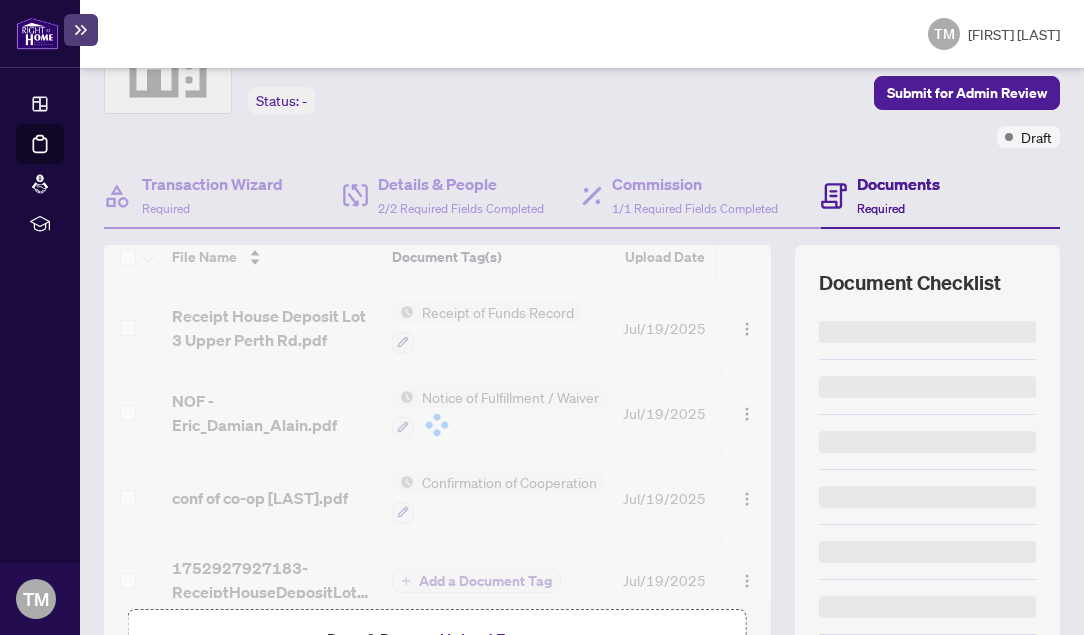 click at bounding box center (437, 424) 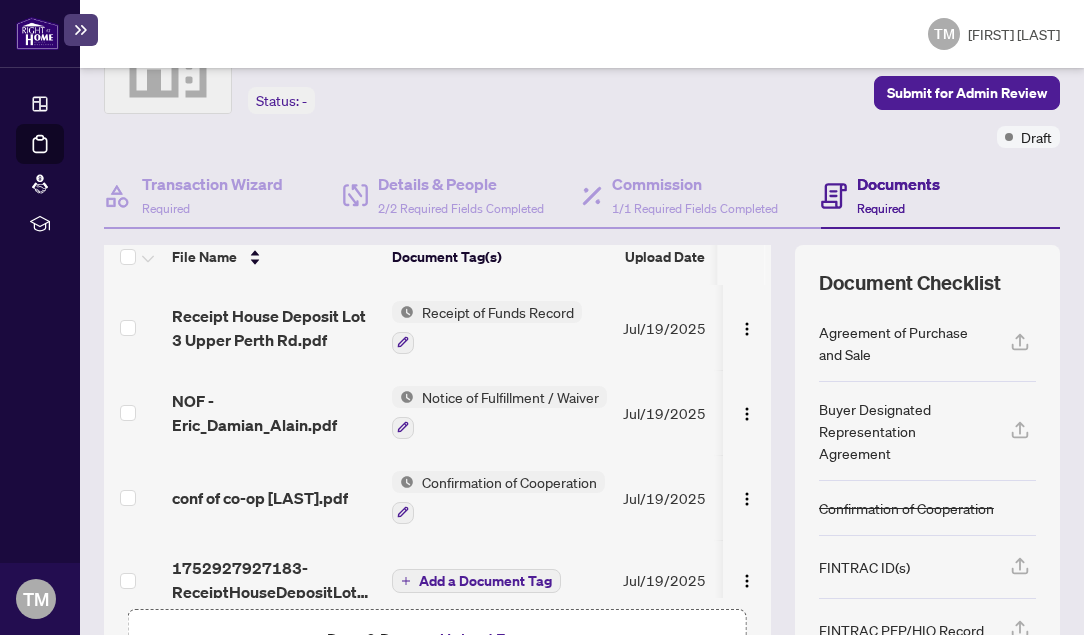 click at bounding box center (747, 581) 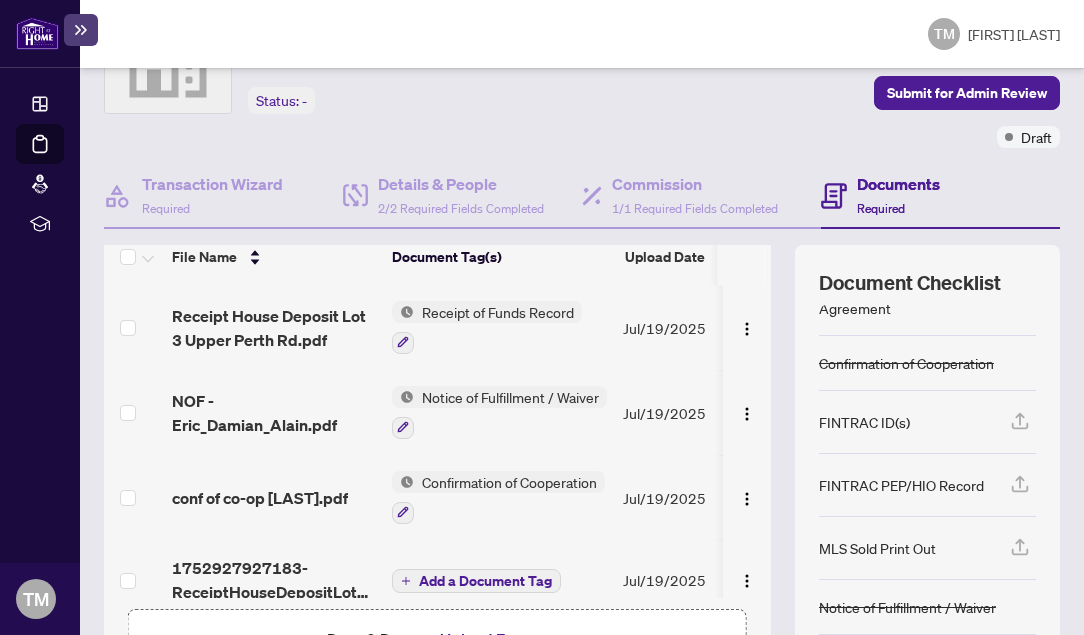scroll, scrollTop: 209, scrollLeft: 0, axis: vertical 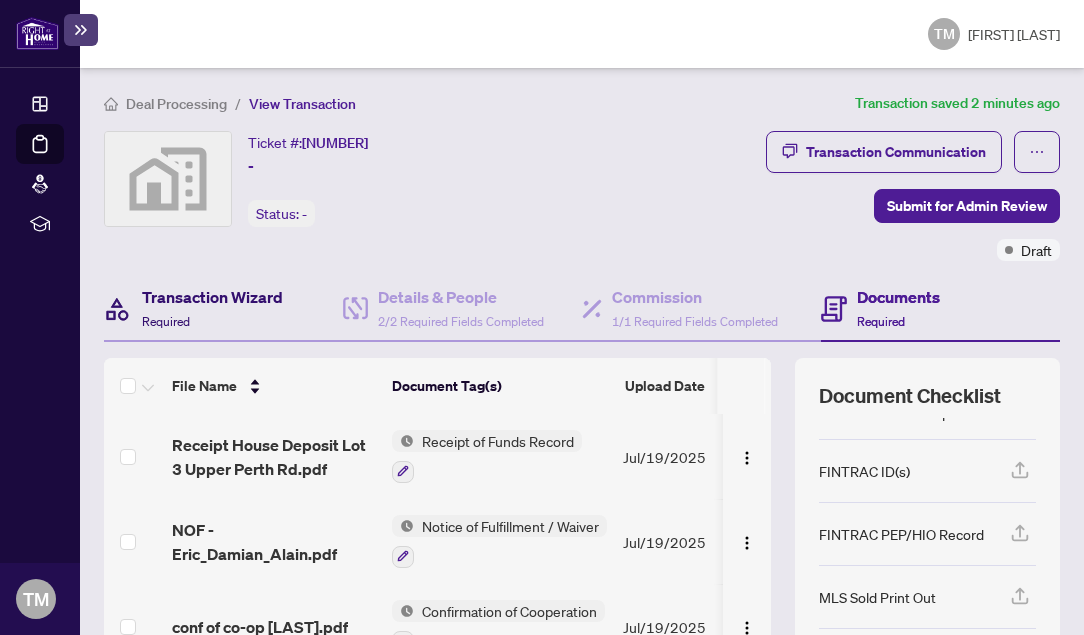 click on "Transaction Wizard Required" at bounding box center (212, 308) 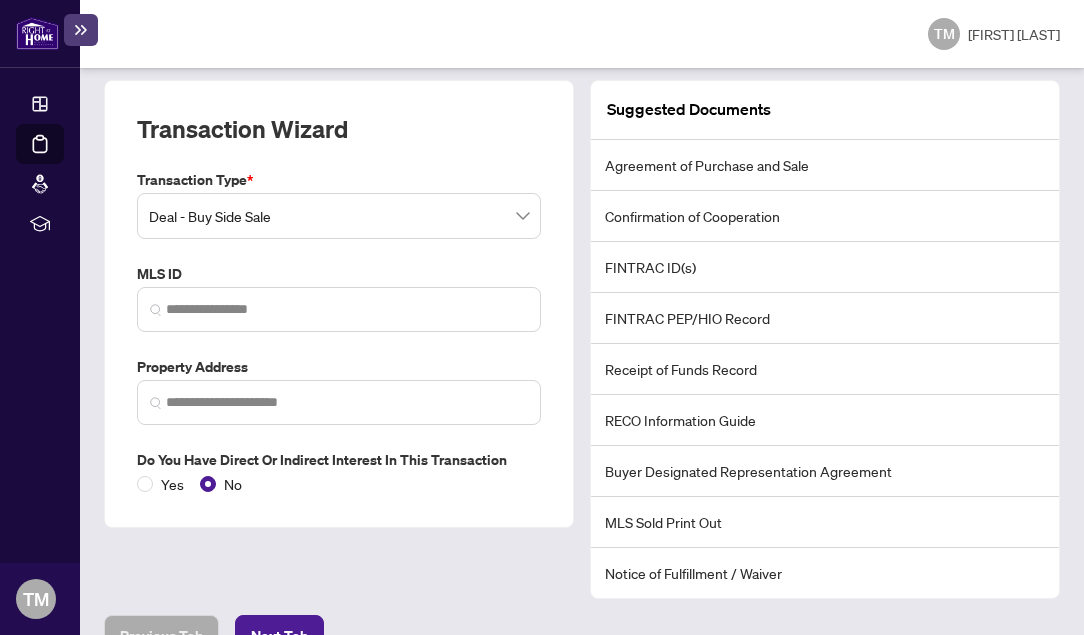 scroll, scrollTop: 278, scrollLeft: 0, axis: vertical 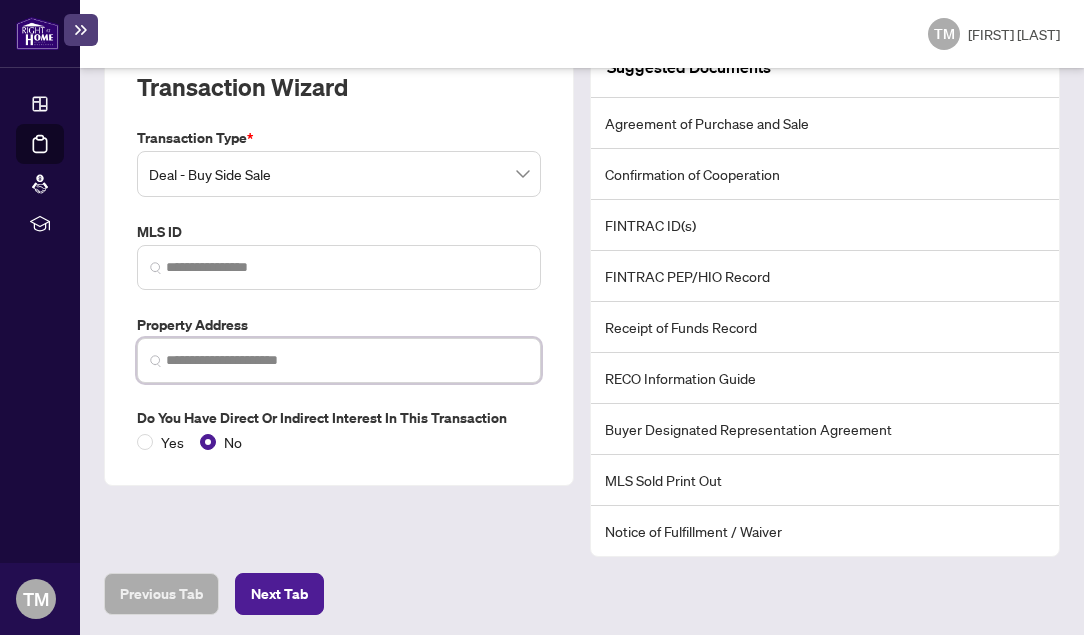 click at bounding box center [347, 360] 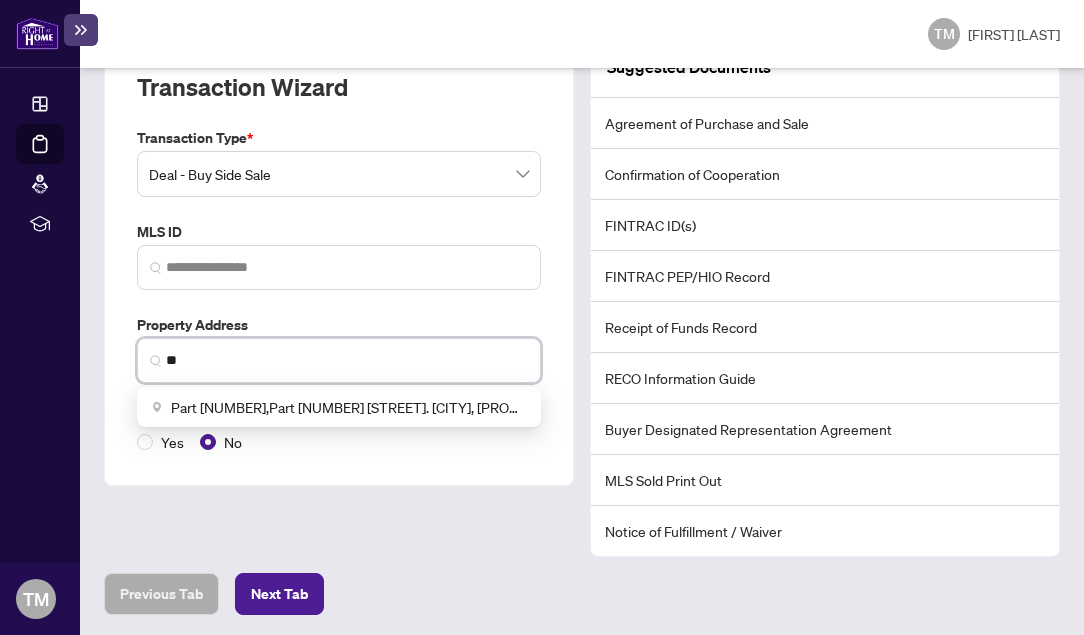 type on "*" 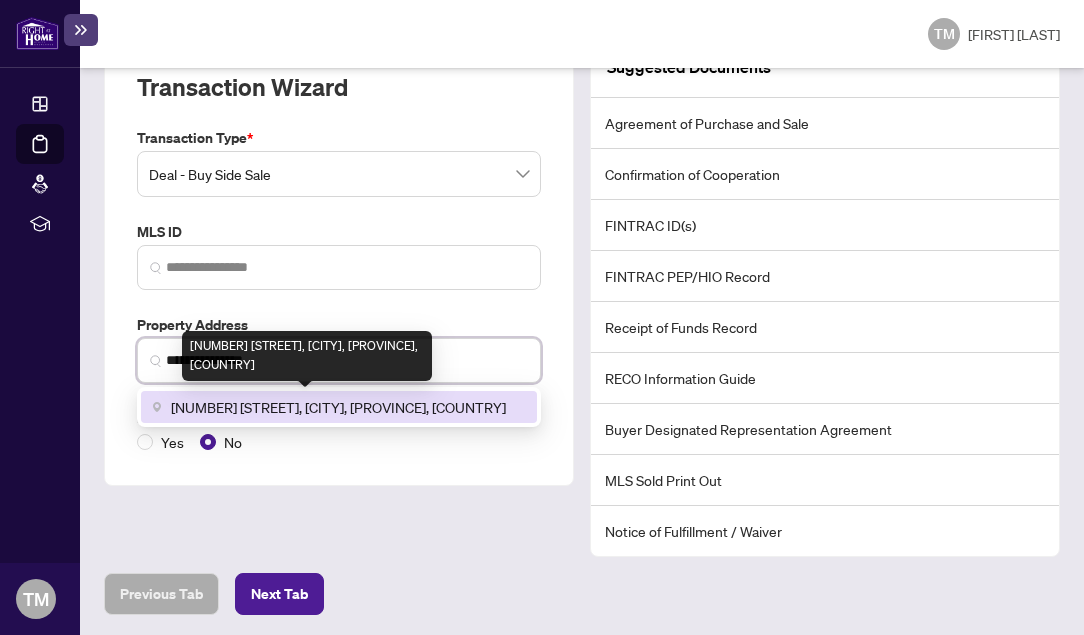 click on "[NUMBER] [STREET], [CITY], [PROVINCE], [COUNTRY]" at bounding box center [338, 407] 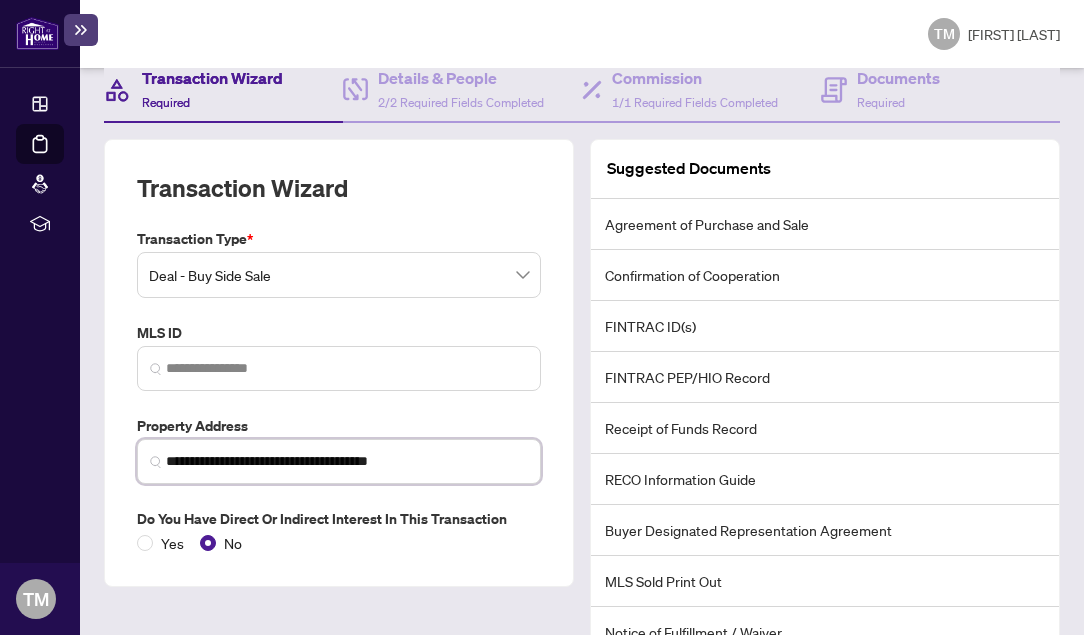 scroll, scrollTop: 234, scrollLeft: 0, axis: vertical 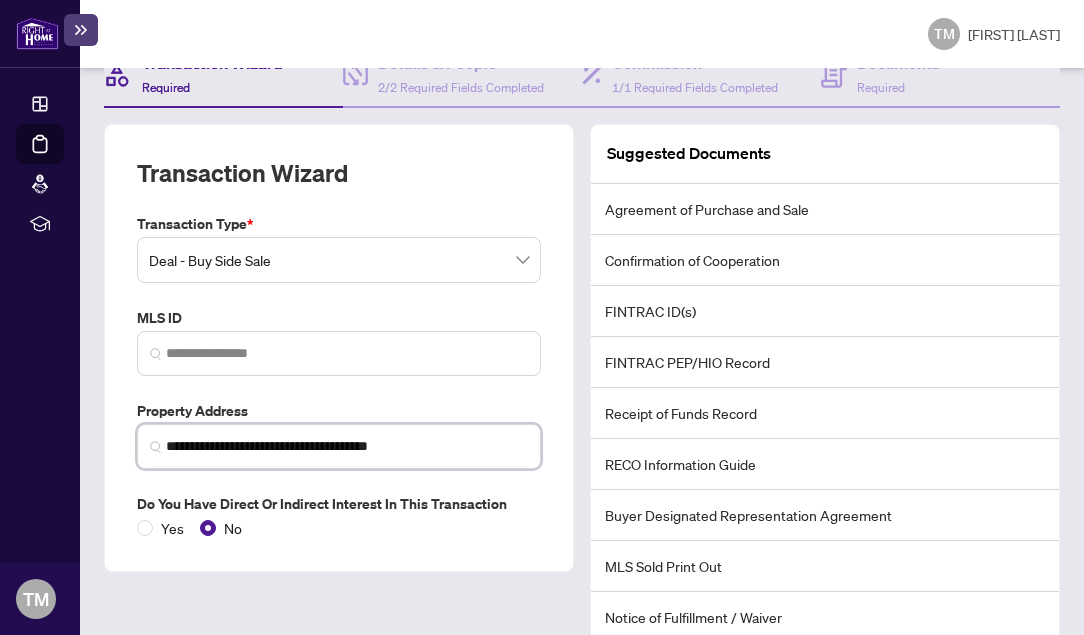type on "**********" 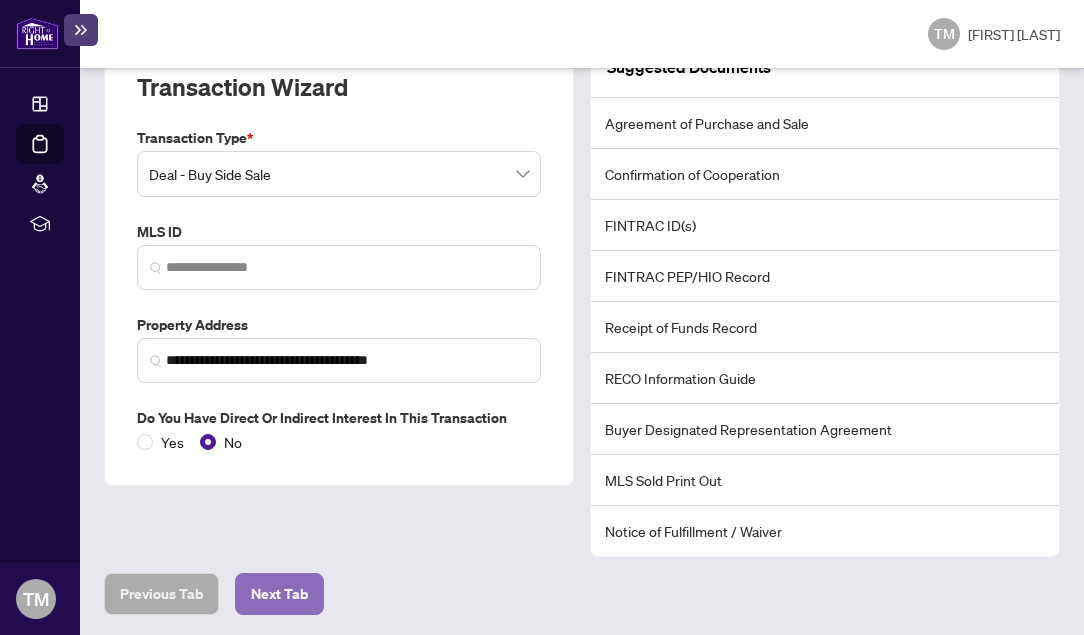 click on "Next Tab" at bounding box center (279, 594) 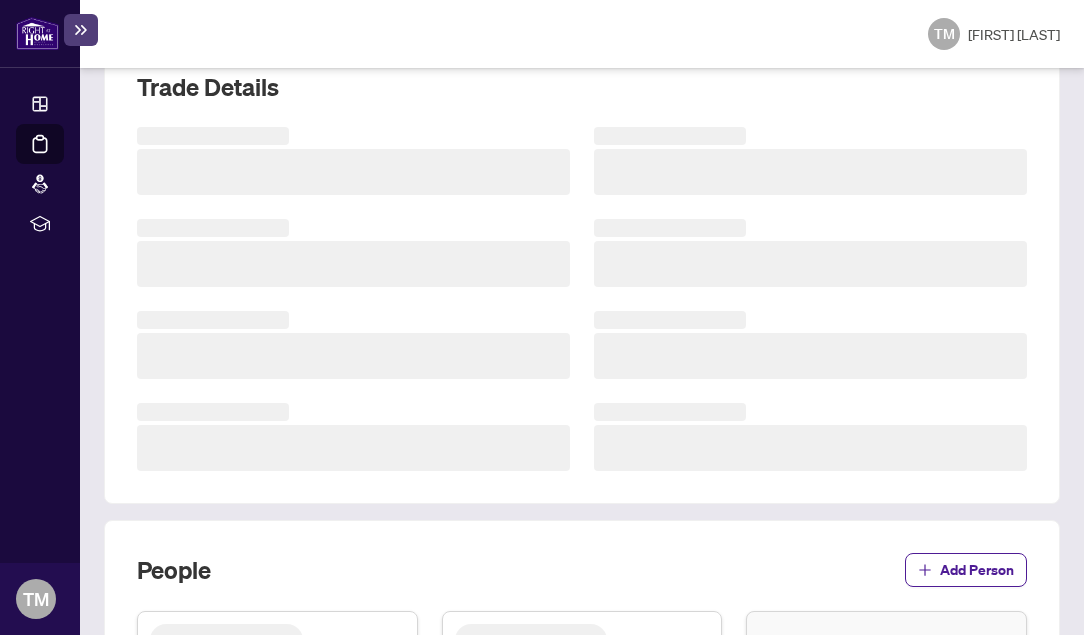 scroll, scrollTop: 0, scrollLeft: 0, axis: both 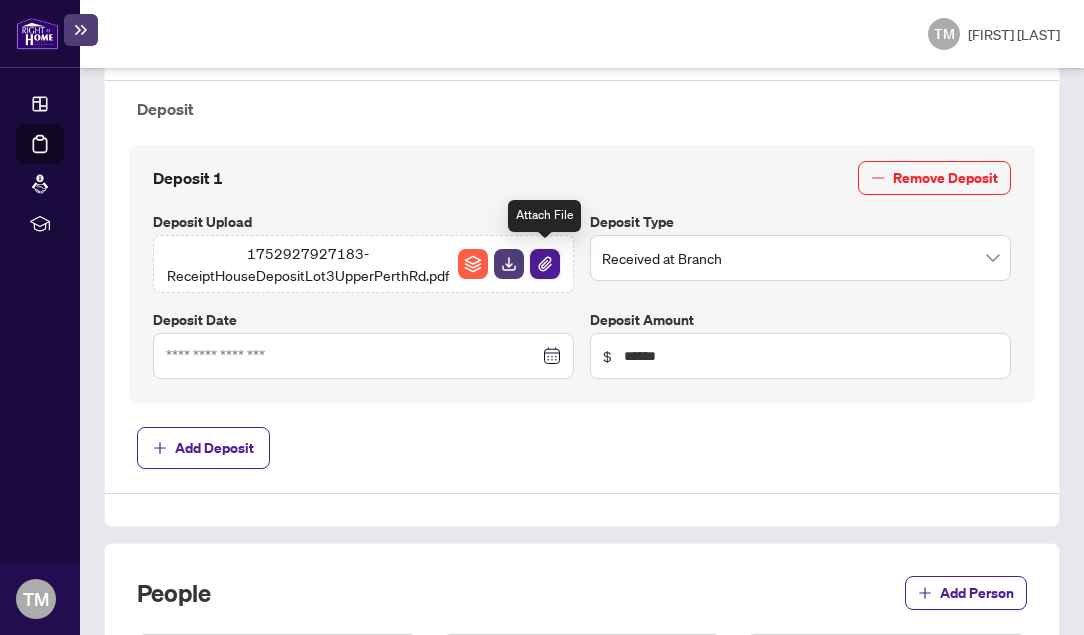 click at bounding box center (545, 264) 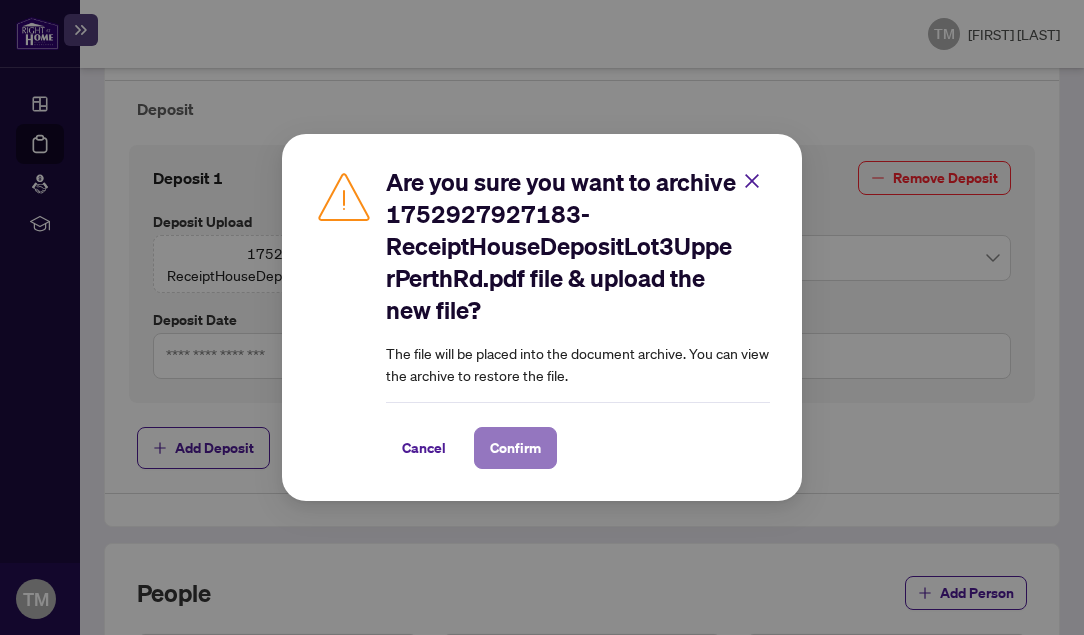click on "Confirm" at bounding box center [515, 448] 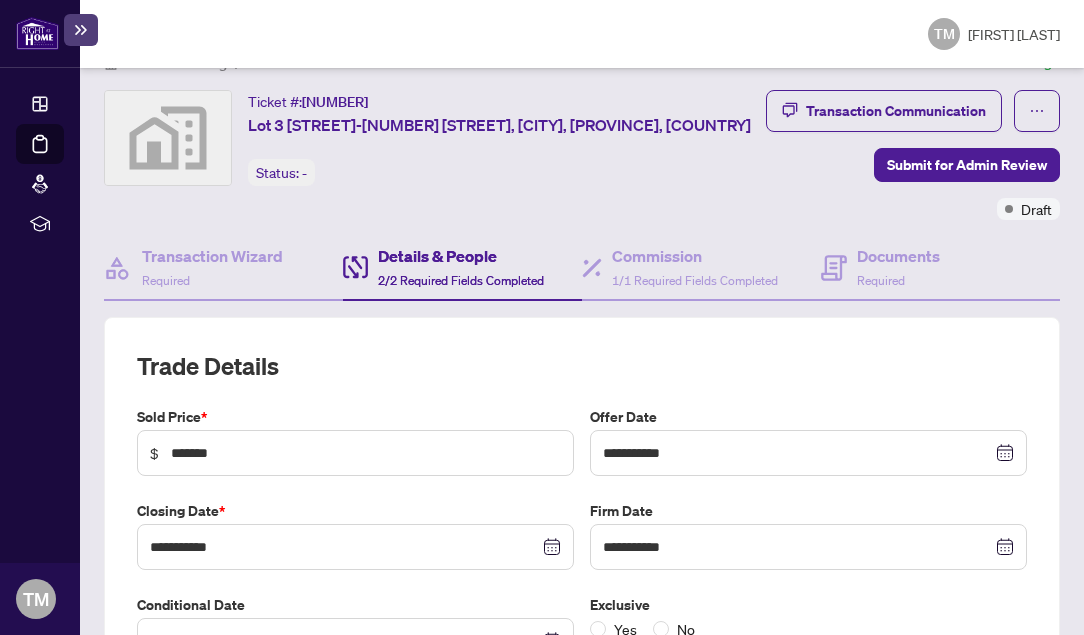 scroll, scrollTop: 0, scrollLeft: 0, axis: both 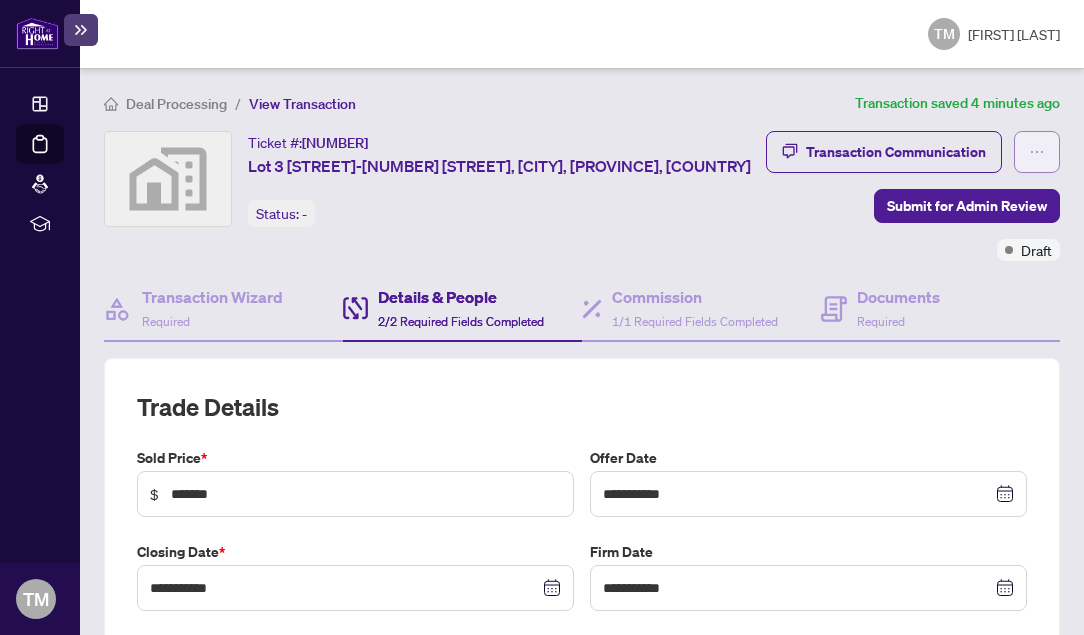 click 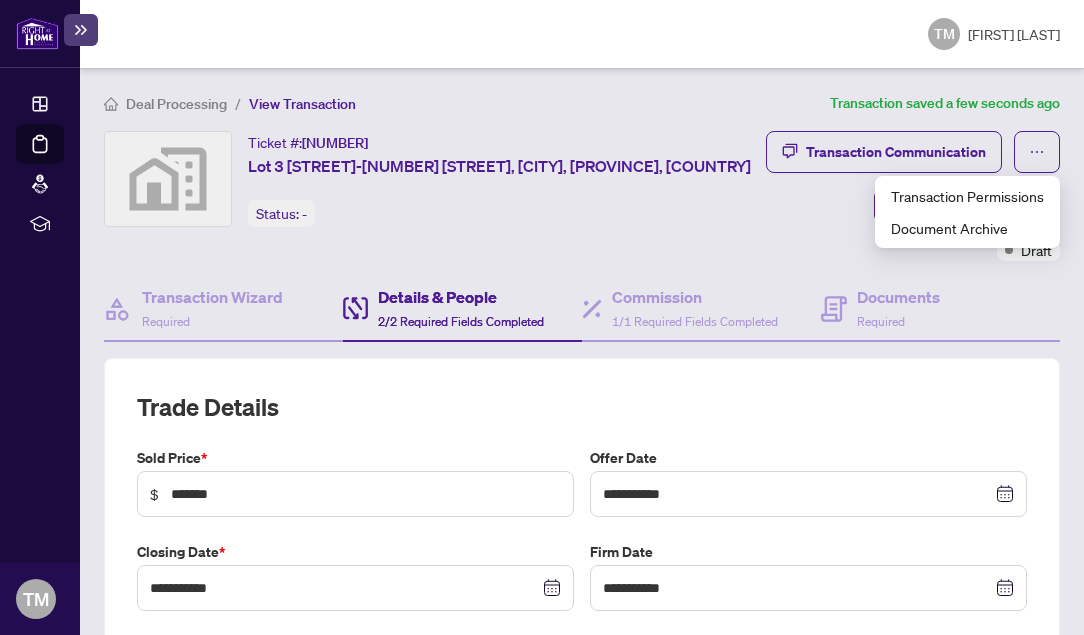 click on "Ticket #: 36352 Lot 3 Upper Perth Rd-252 Upper Perth Road, [CITY], [PROVINCE], [COUNTRY] Status: - Submit for Admin Review" at bounding box center [429, 196] 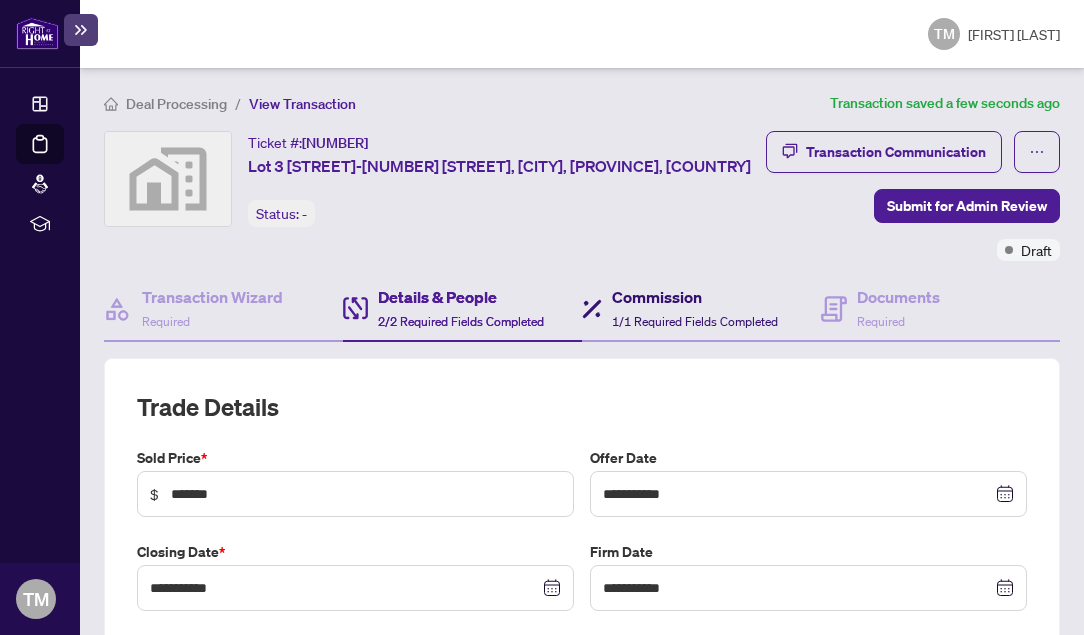 click on "1/1 Required Fields Completed" at bounding box center [695, 321] 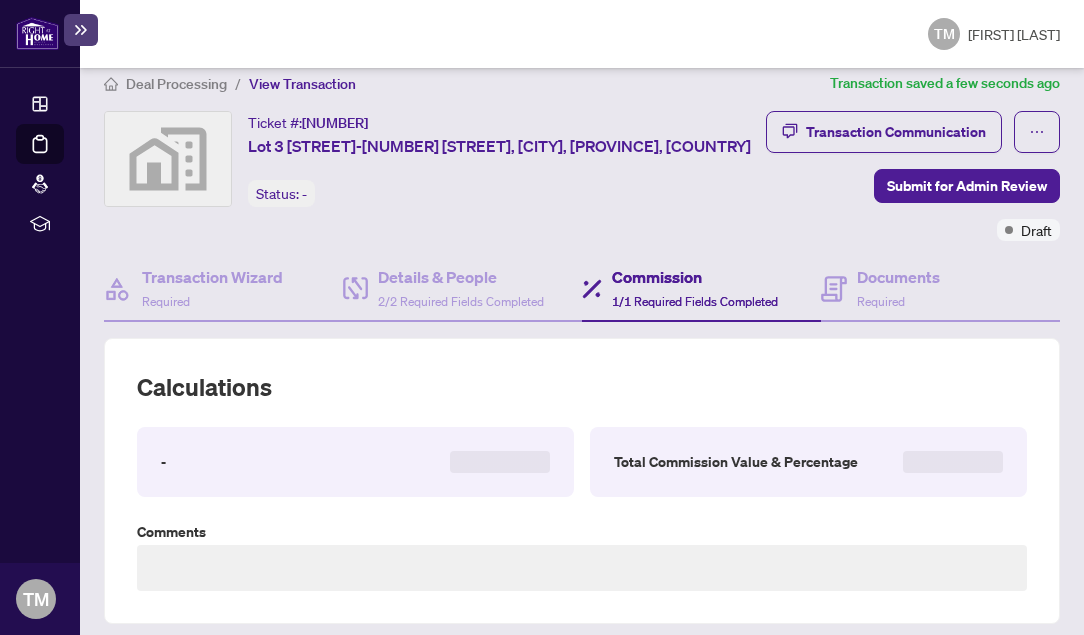 scroll, scrollTop: 26, scrollLeft: 0, axis: vertical 